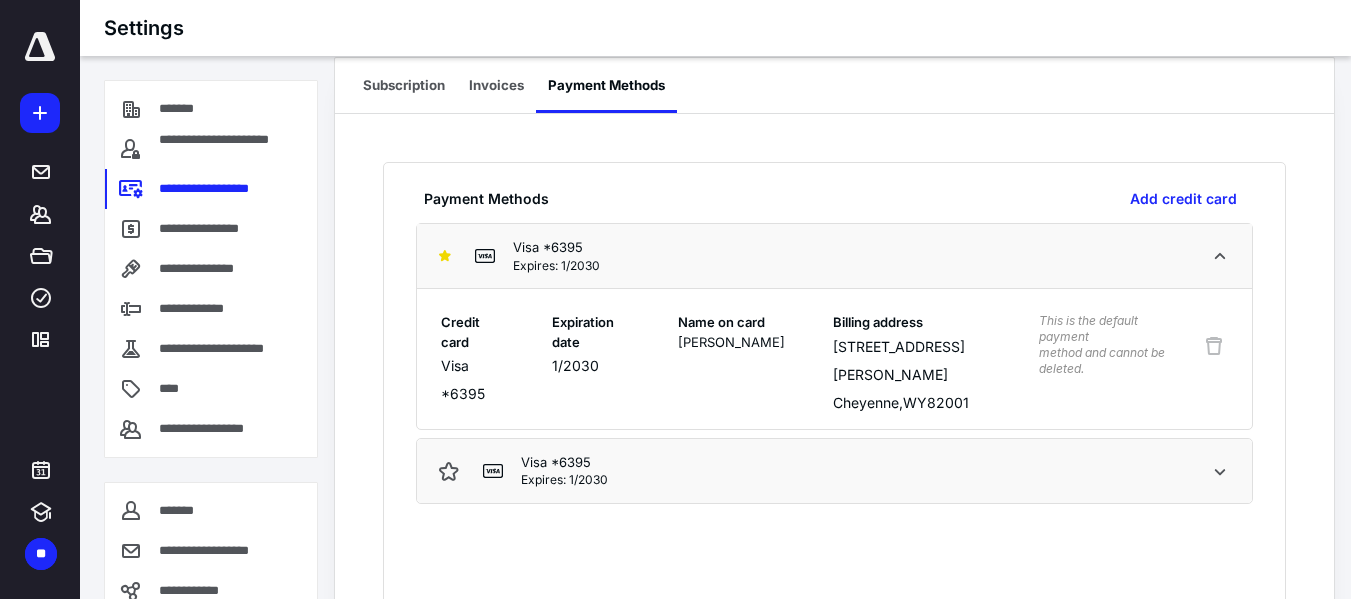 scroll, scrollTop: 0, scrollLeft: 0, axis: both 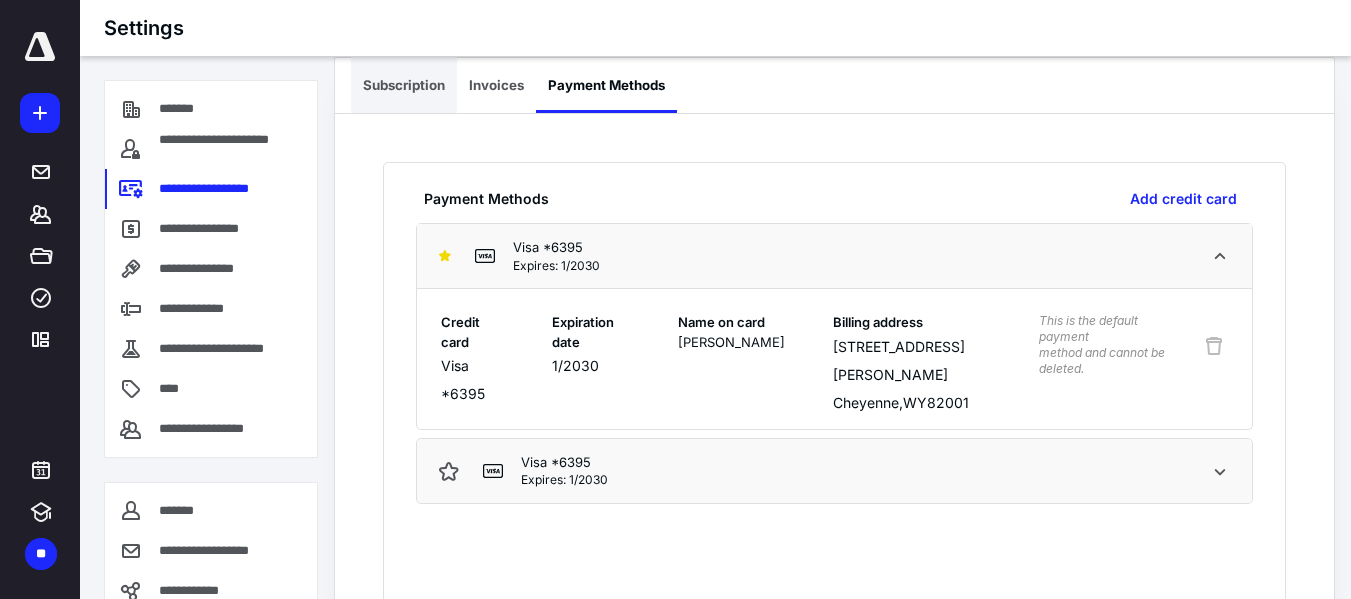 click on "Subscription" at bounding box center [404, 85] 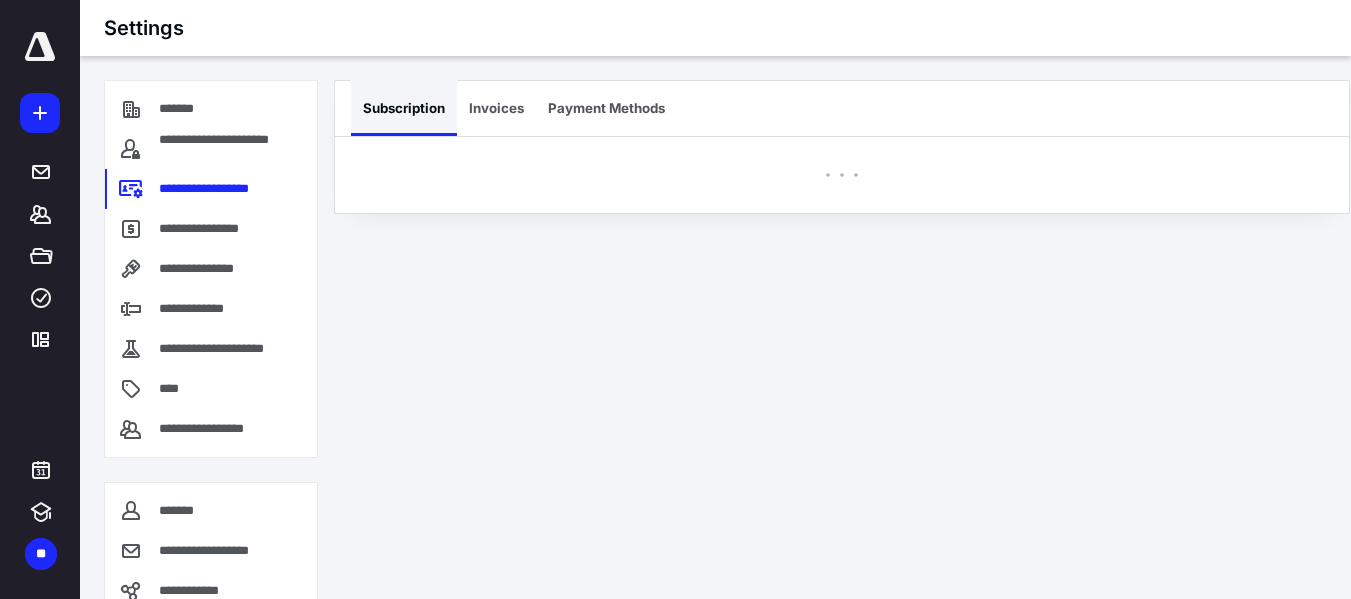 scroll, scrollTop: 0, scrollLeft: 0, axis: both 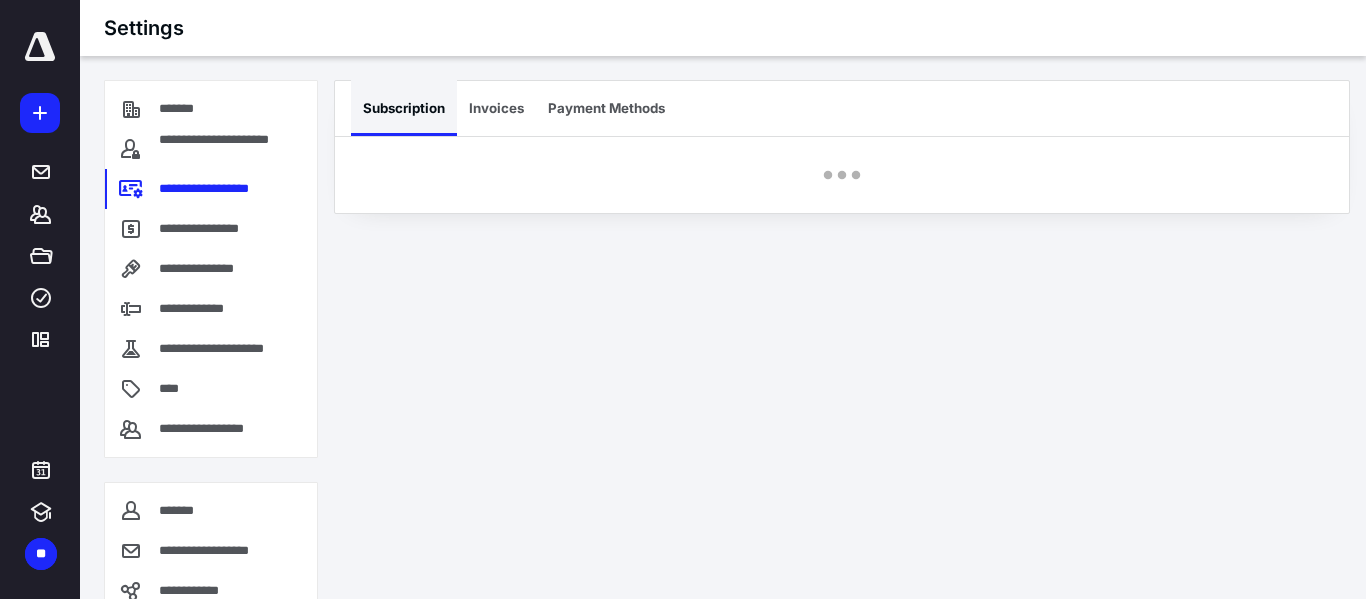 click on "Subscription" at bounding box center (404, 108) 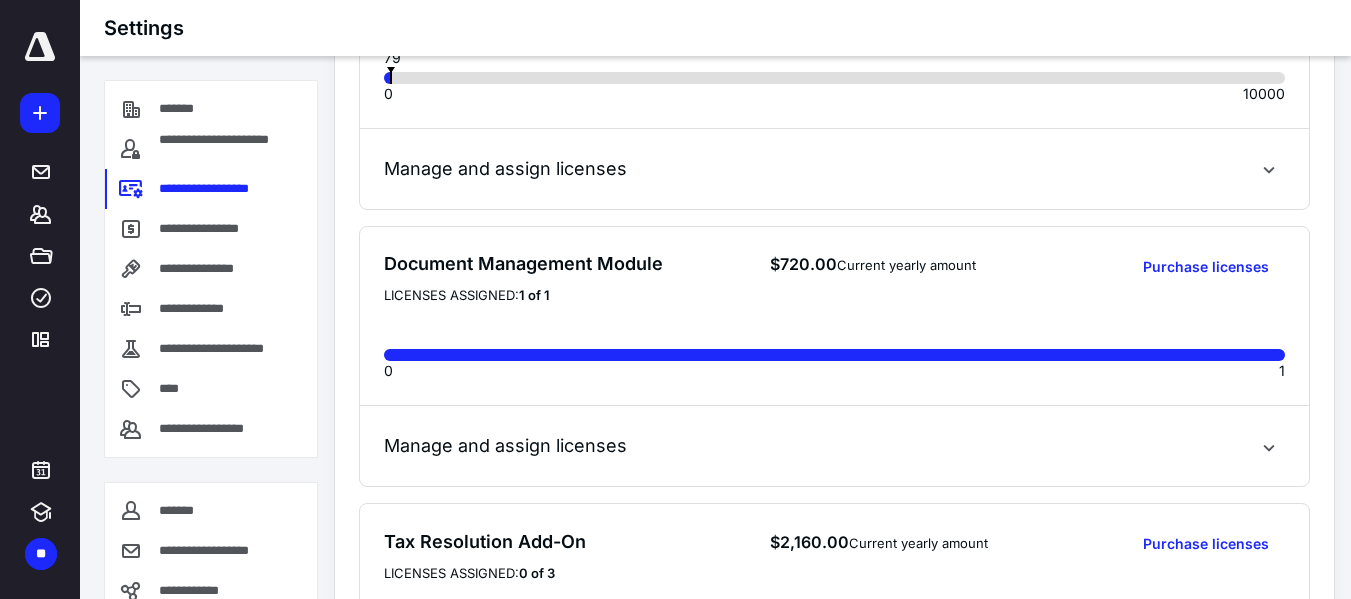 scroll, scrollTop: 595, scrollLeft: 0, axis: vertical 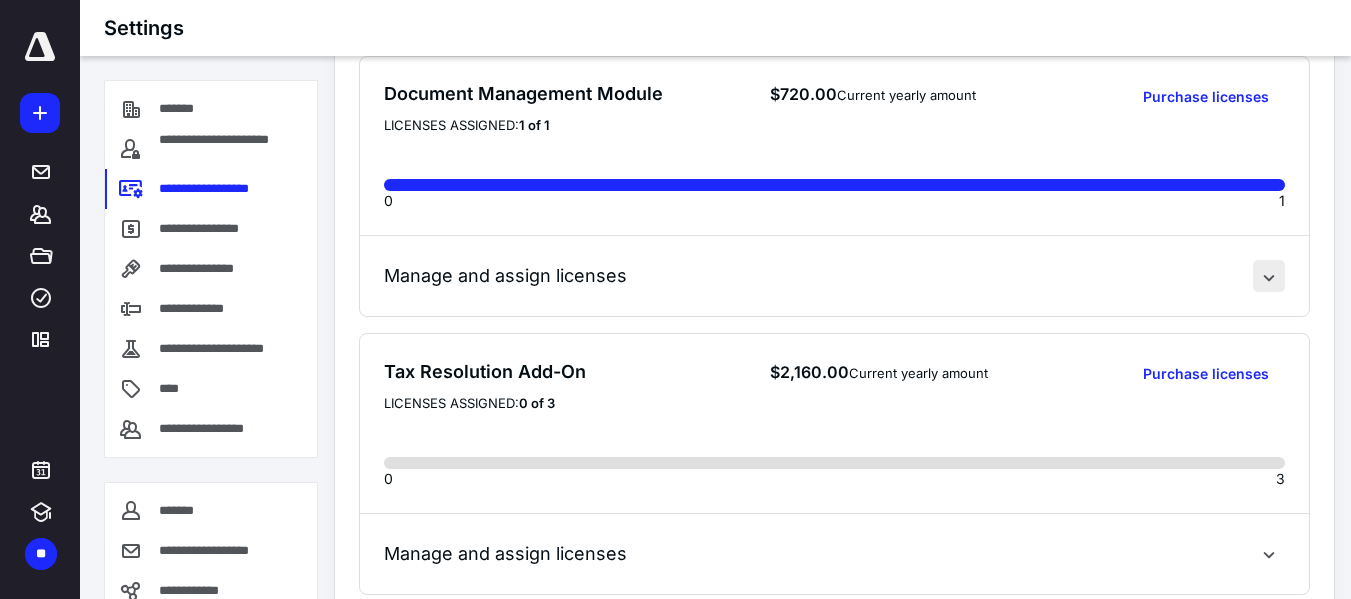 click at bounding box center [1269, 276] 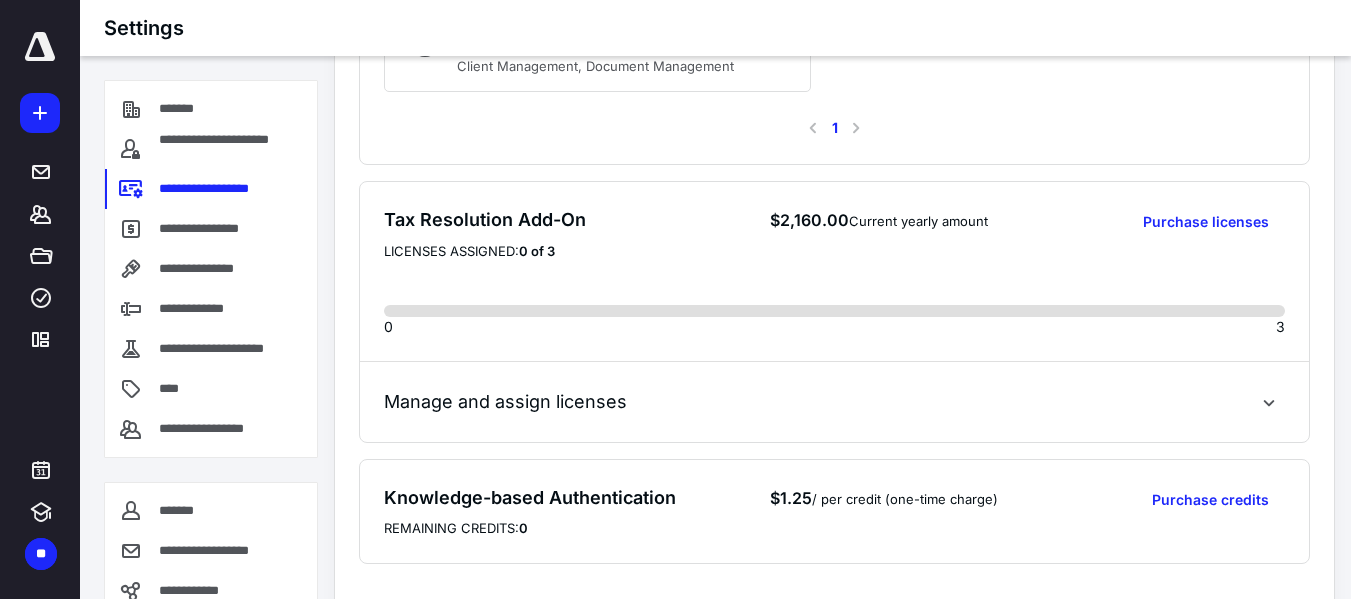 scroll, scrollTop: 1027, scrollLeft: 0, axis: vertical 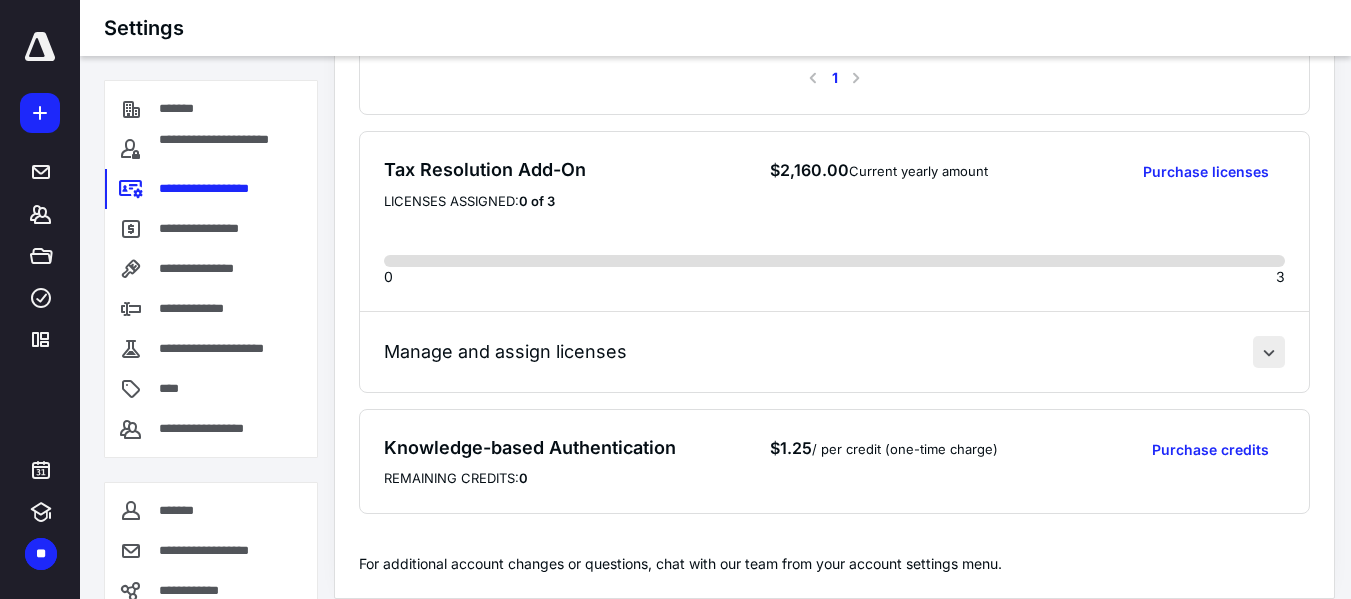 click at bounding box center (1269, 352) 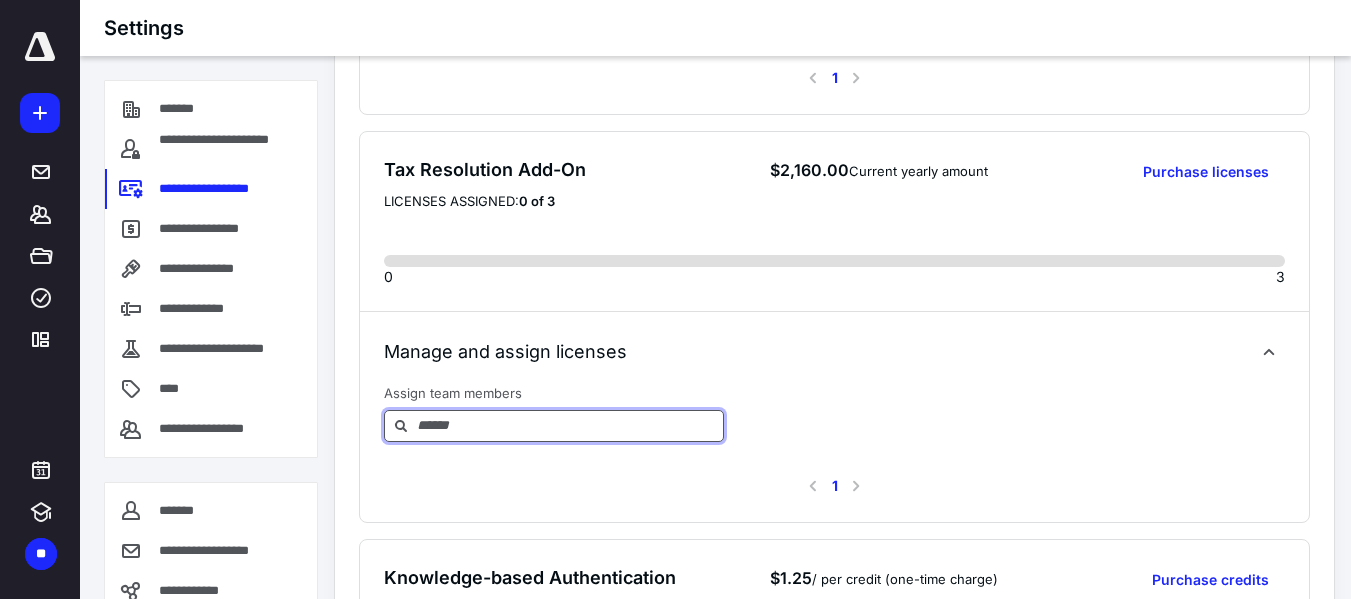 click at bounding box center (569, 425) 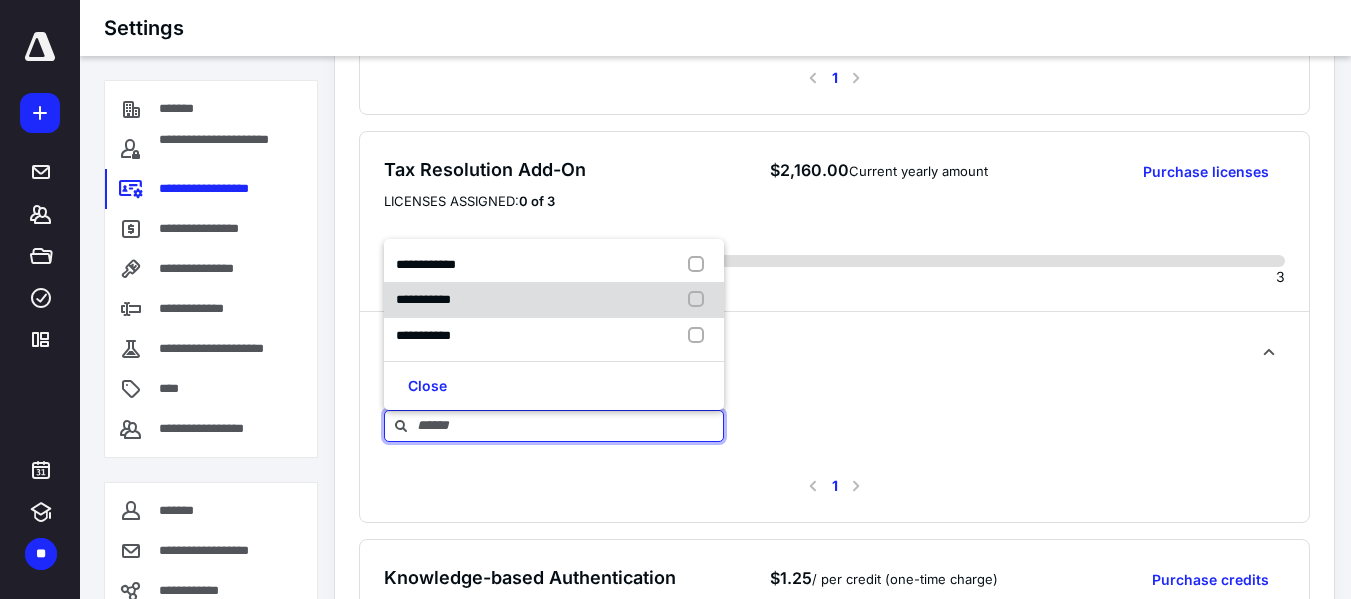 click at bounding box center [700, 300] 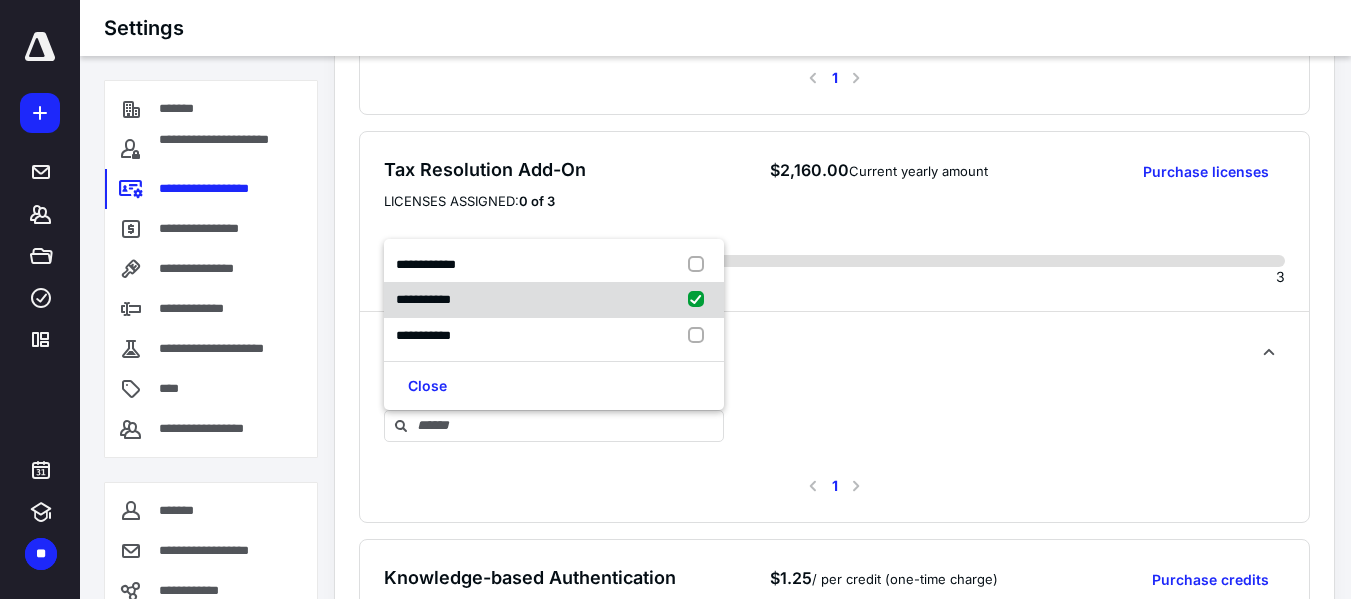 checkbox on "true" 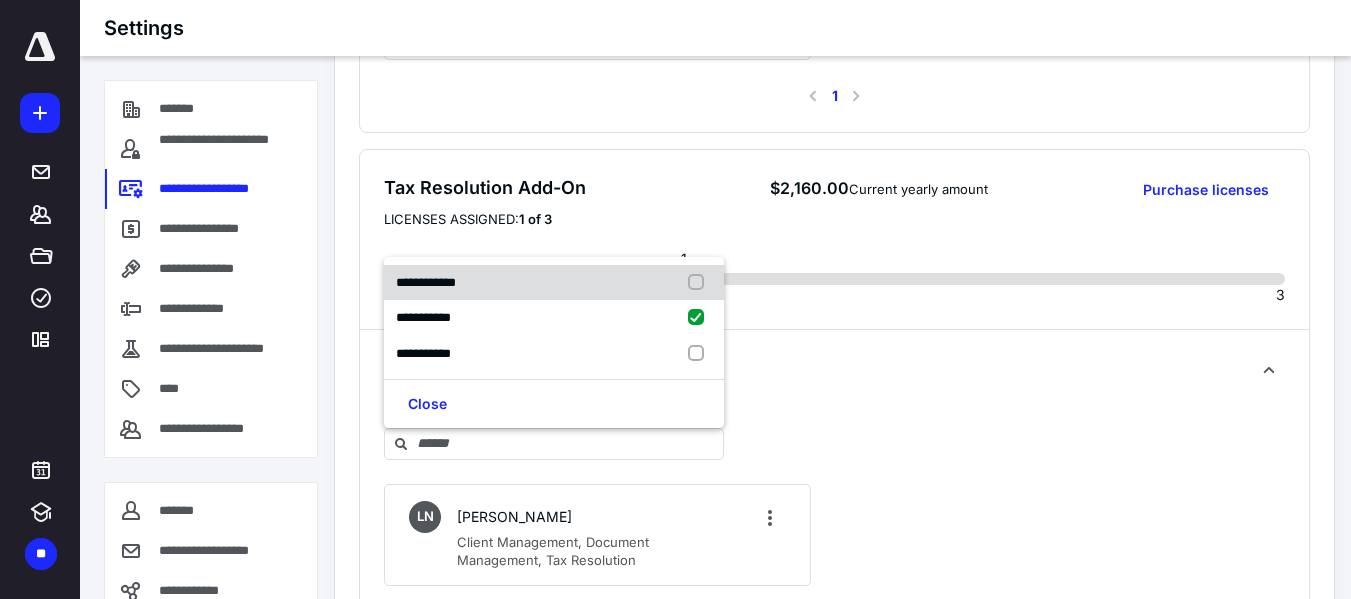 click at bounding box center (700, 283) 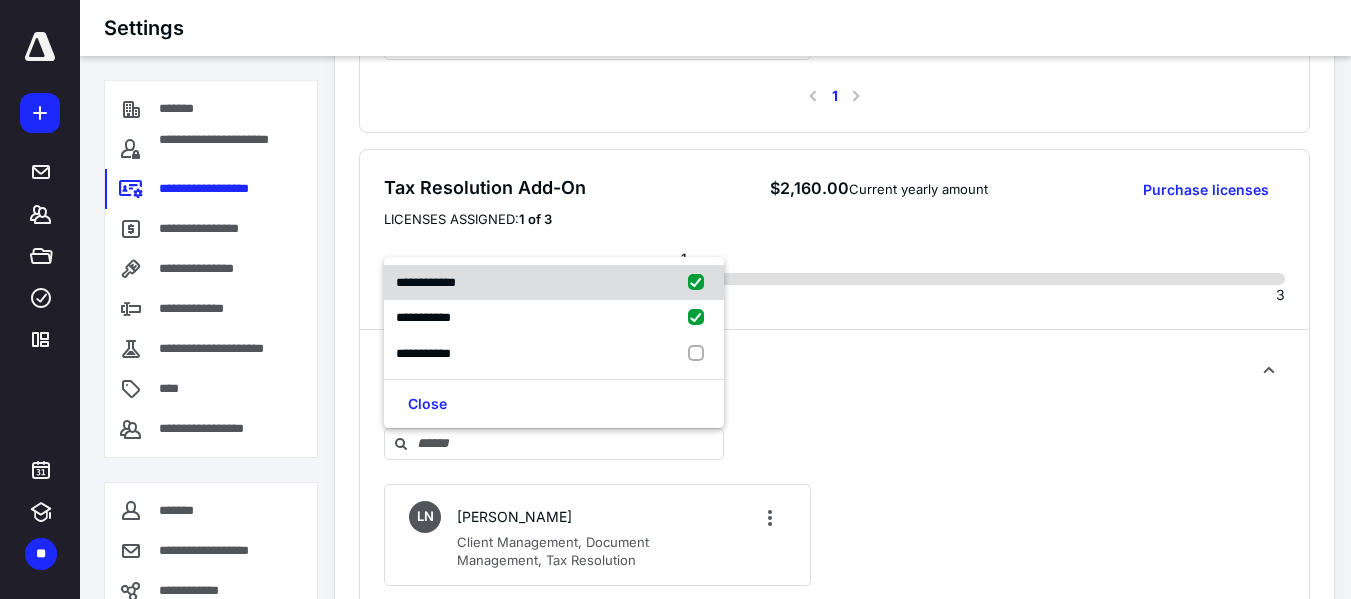 checkbox on "true" 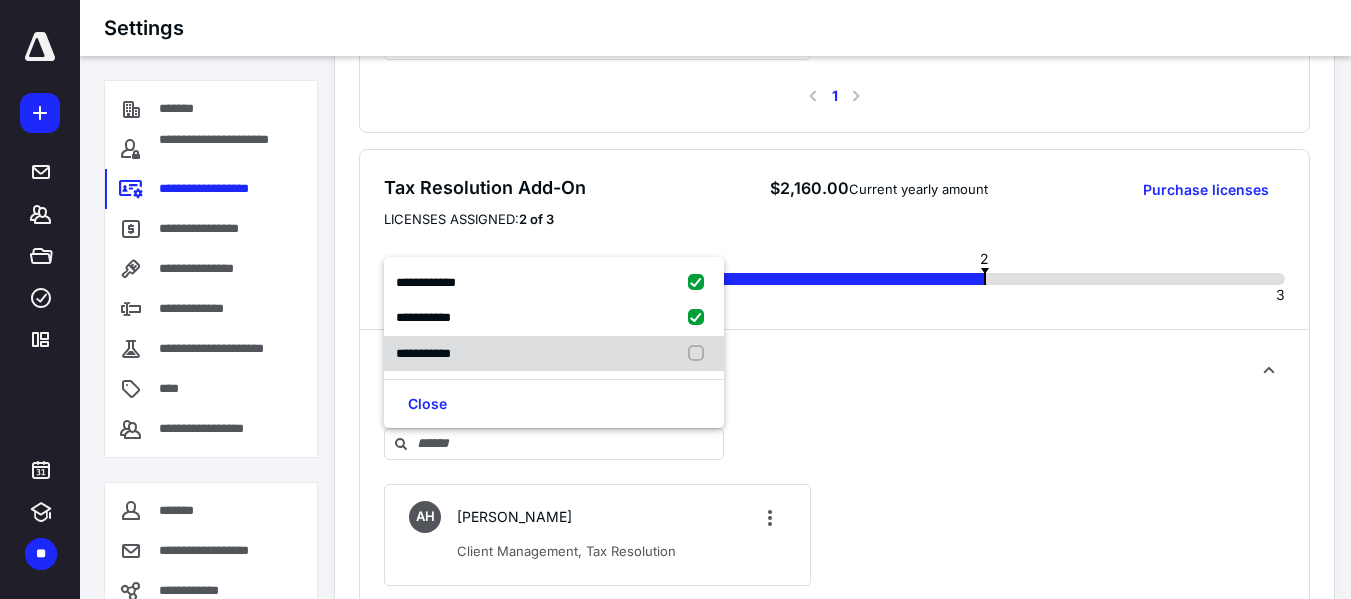 click on "**********" at bounding box center [554, 354] 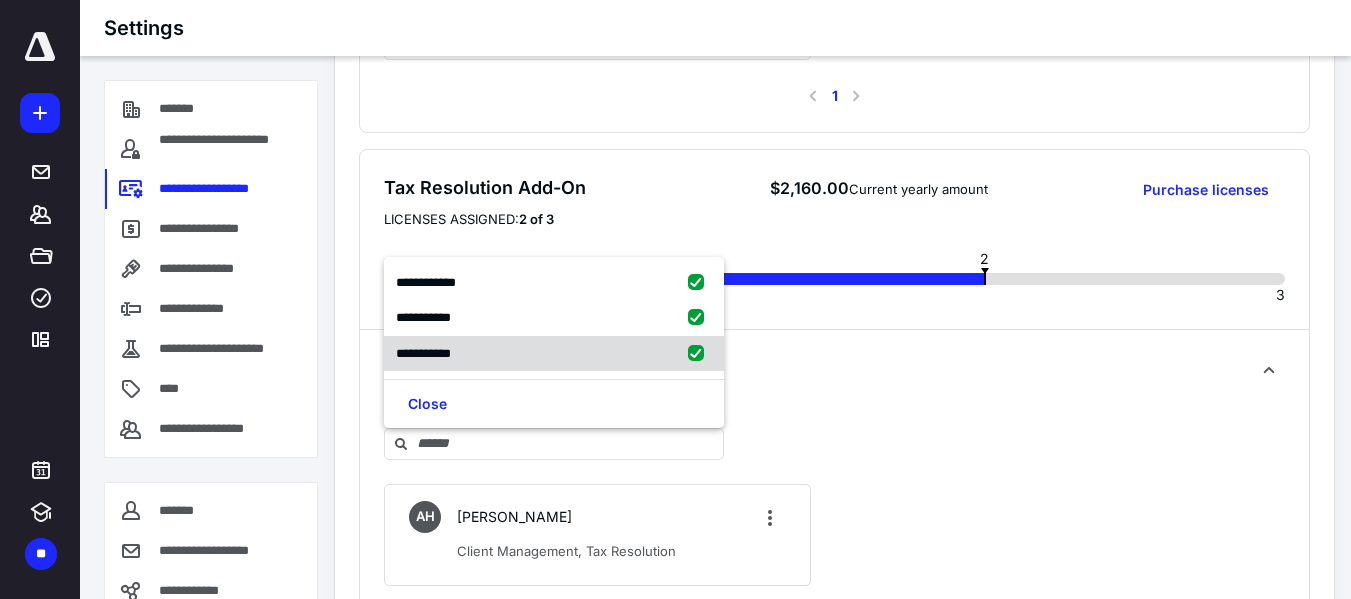 checkbox on "true" 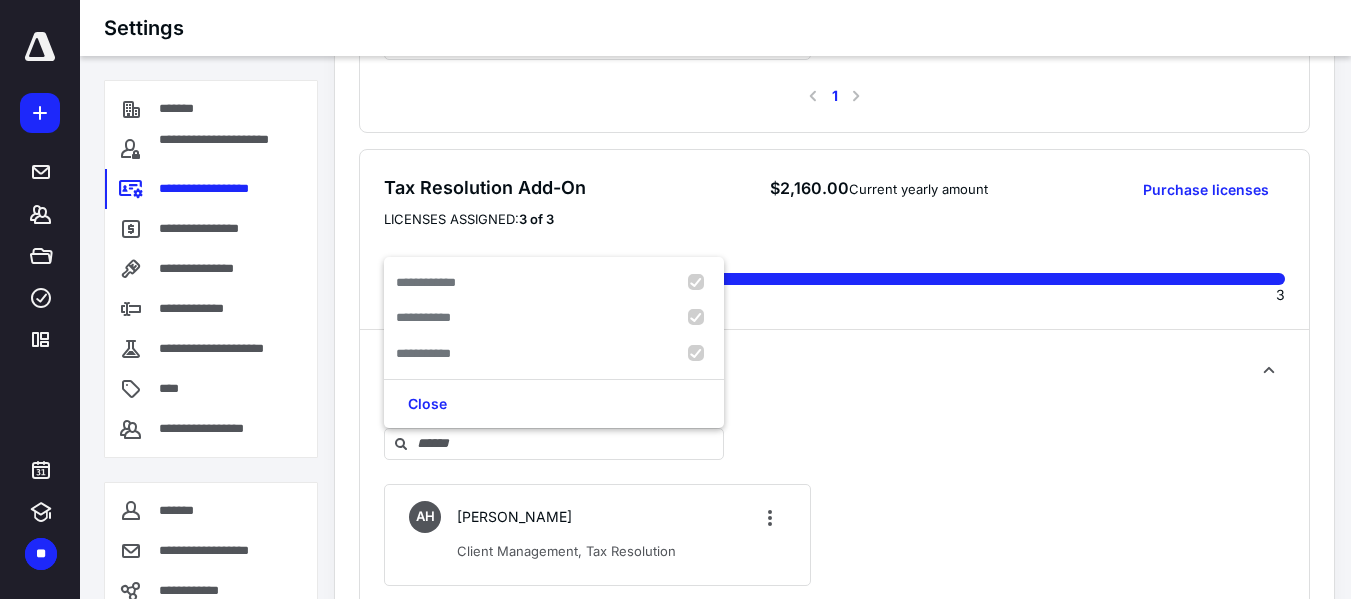 click on "Manage and assign licenses" at bounding box center [834, 370] 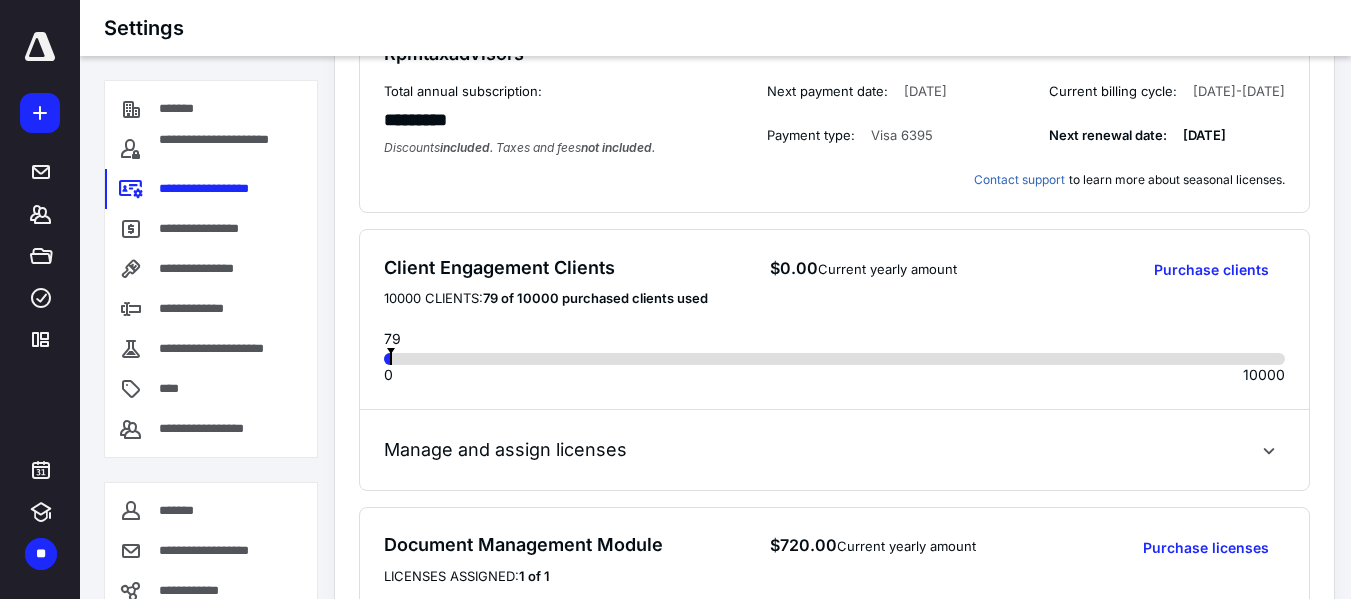 scroll, scrollTop: 0, scrollLeft: 0, axis: both 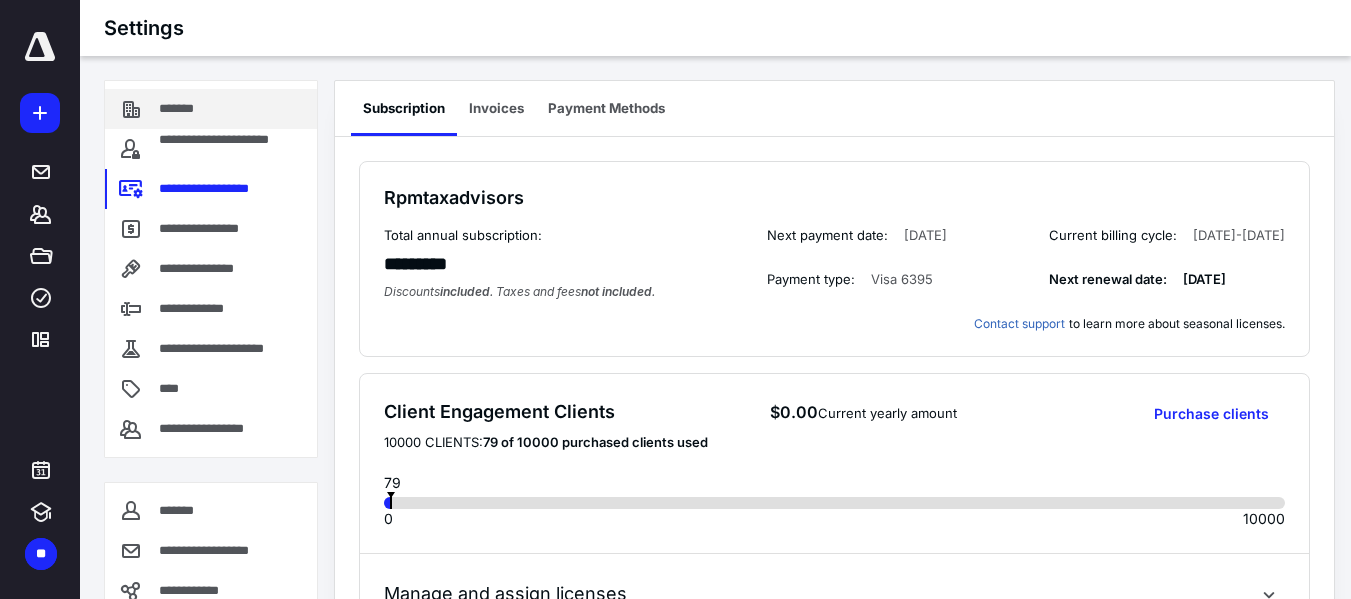 click on "*******" at bounding box center (211, 109) 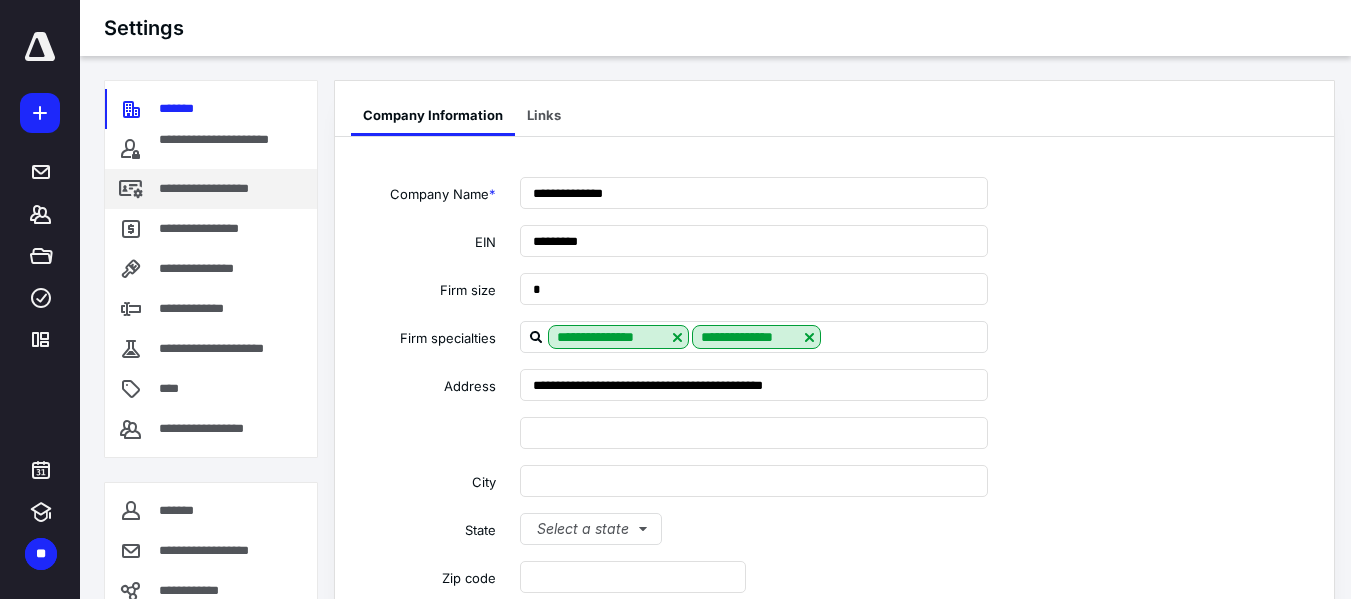 click on "**********" at bounding box center [211, 189] 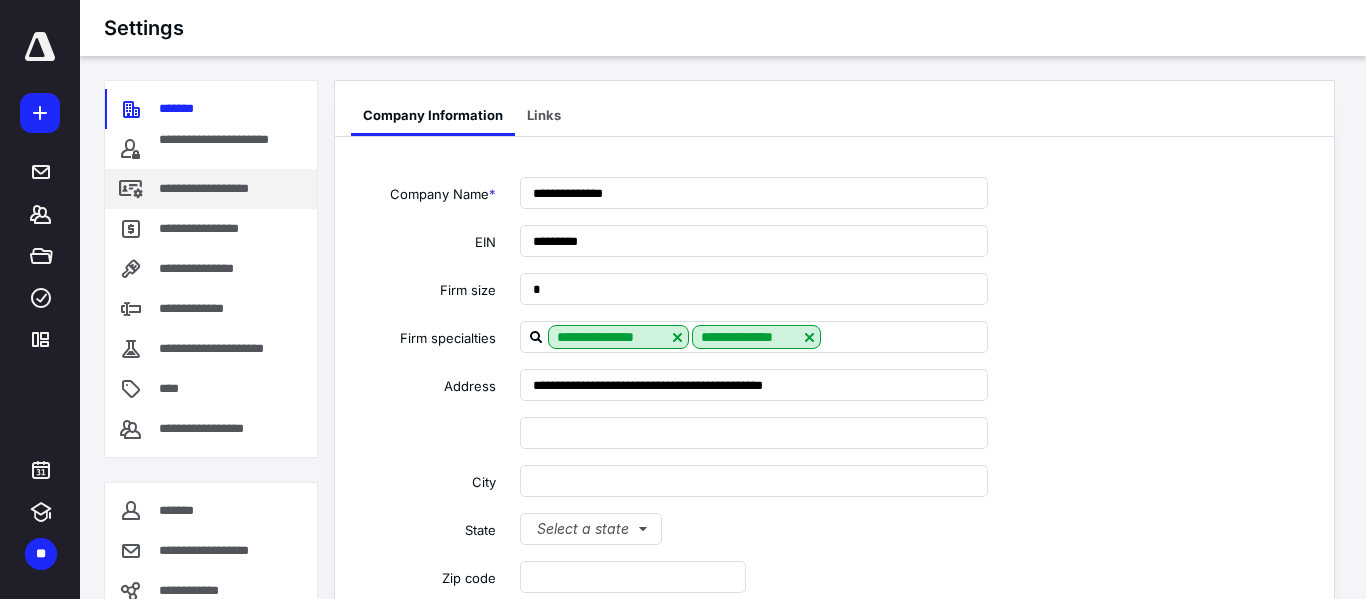 click on "**********" at bounding box center (211, 189) 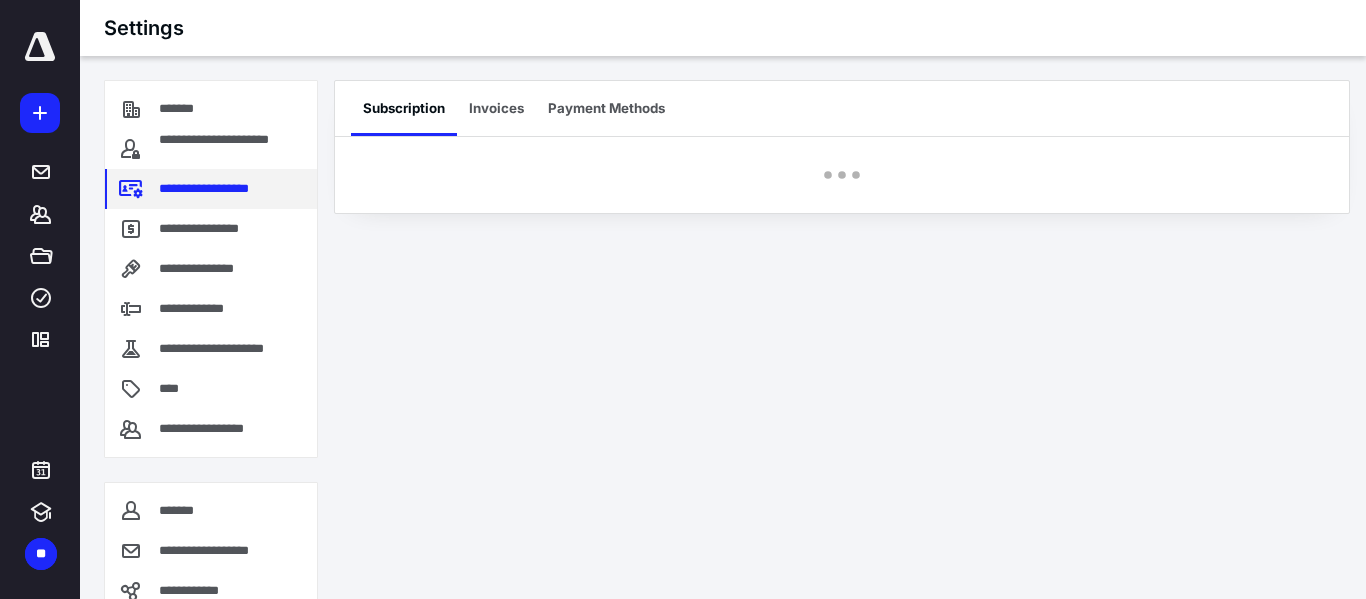 click on "**********" at bounding box center (211, 189) 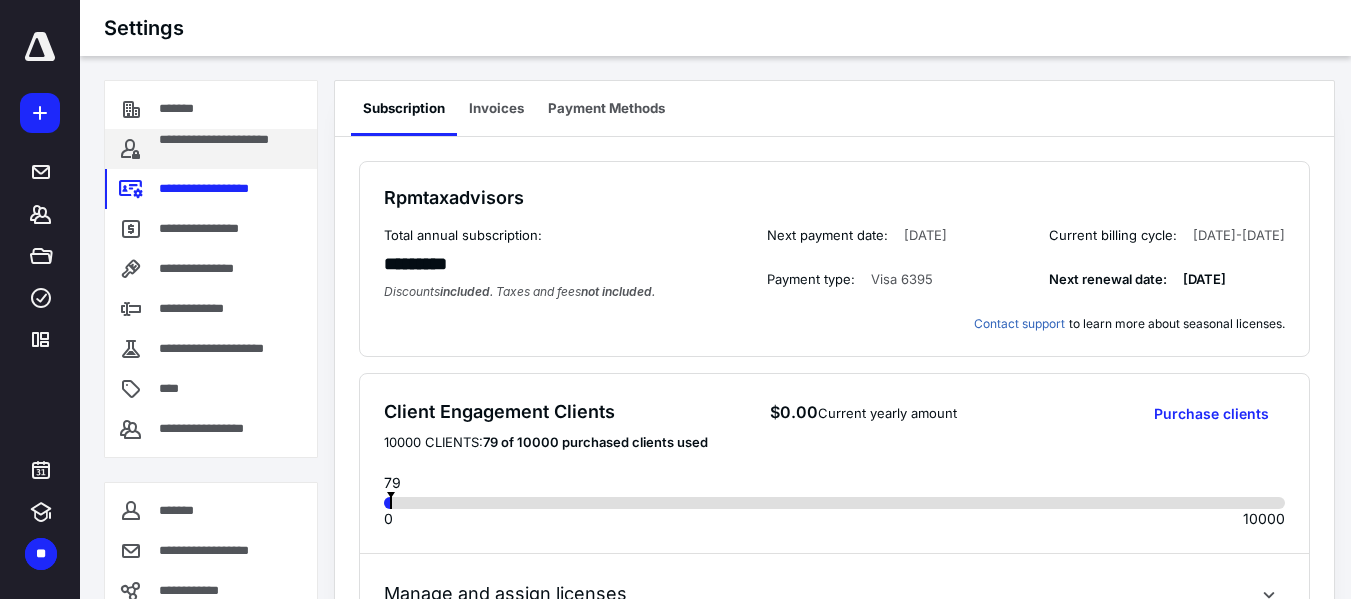 click on "**********" at bounding box center [230, 149] 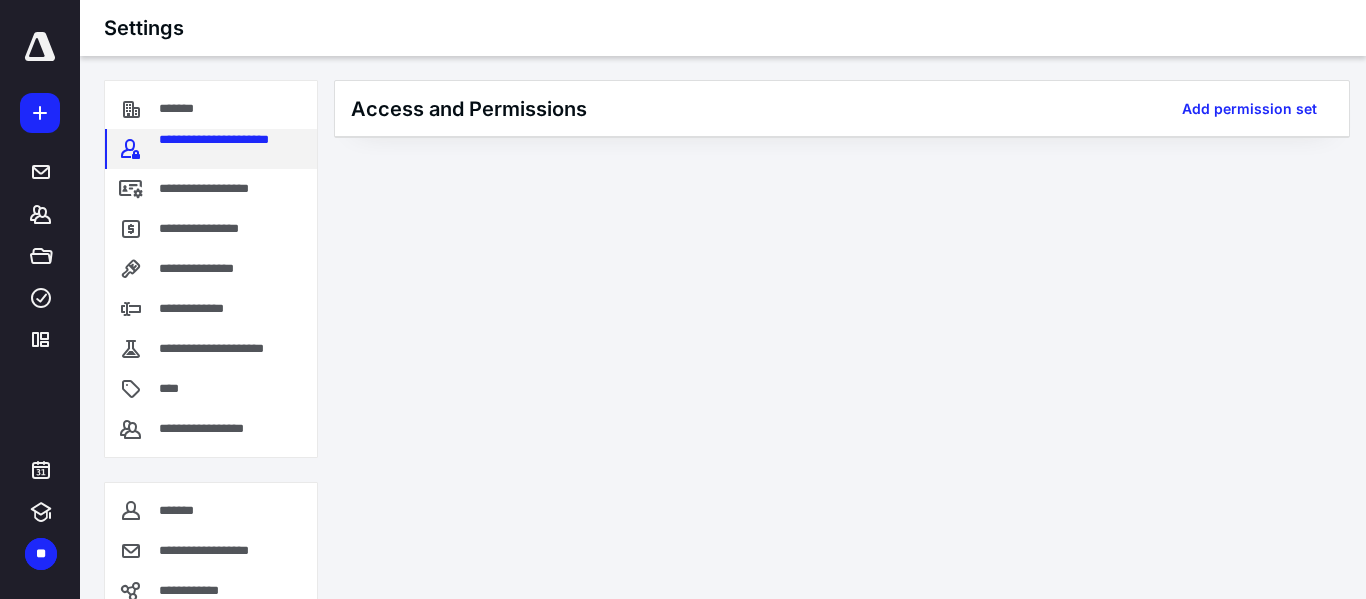 click on "**********" at bounding box center (230, 149) 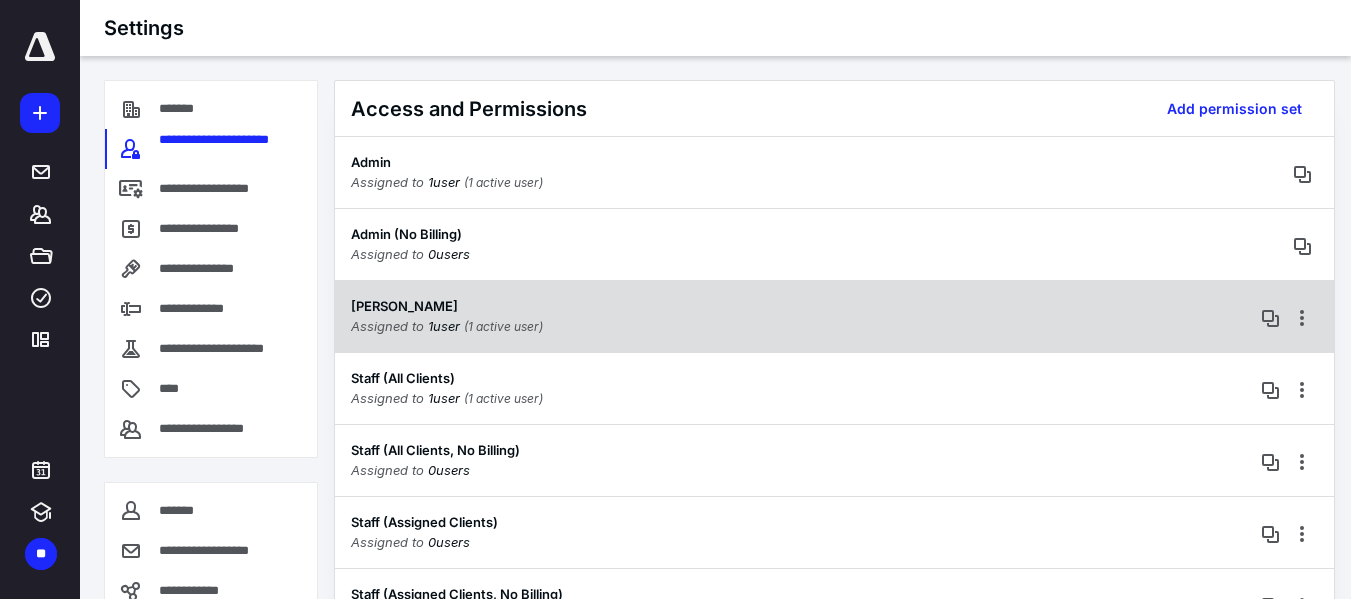 click on "Assigned to   1  user   (1 active user)" at bounding box center (447, 327) 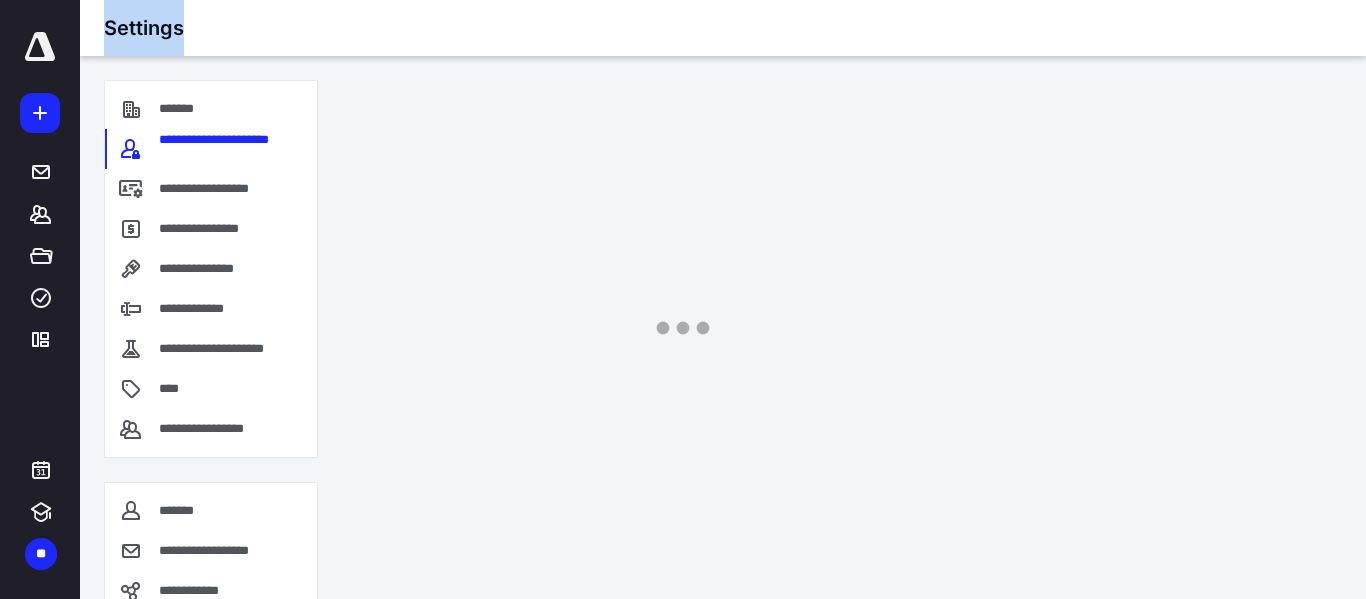click on "**********" at bounding box center (683, 299) 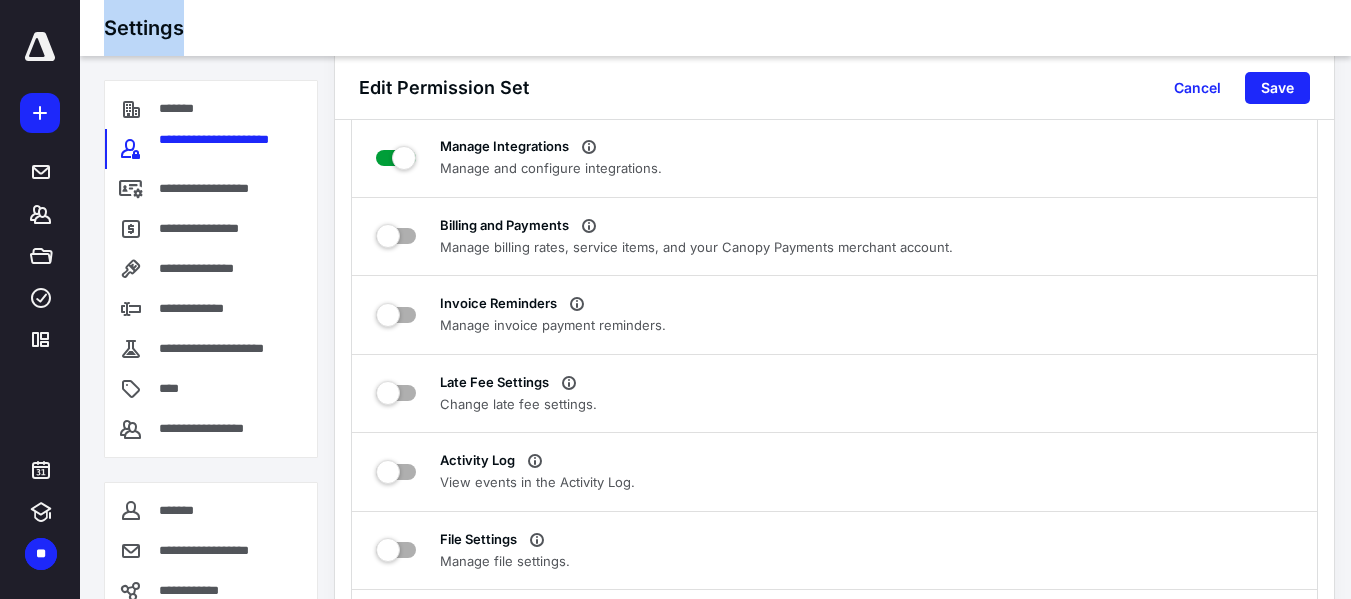scroll, scrollTop: 9811, scrollLeft: 0, axis: vertical 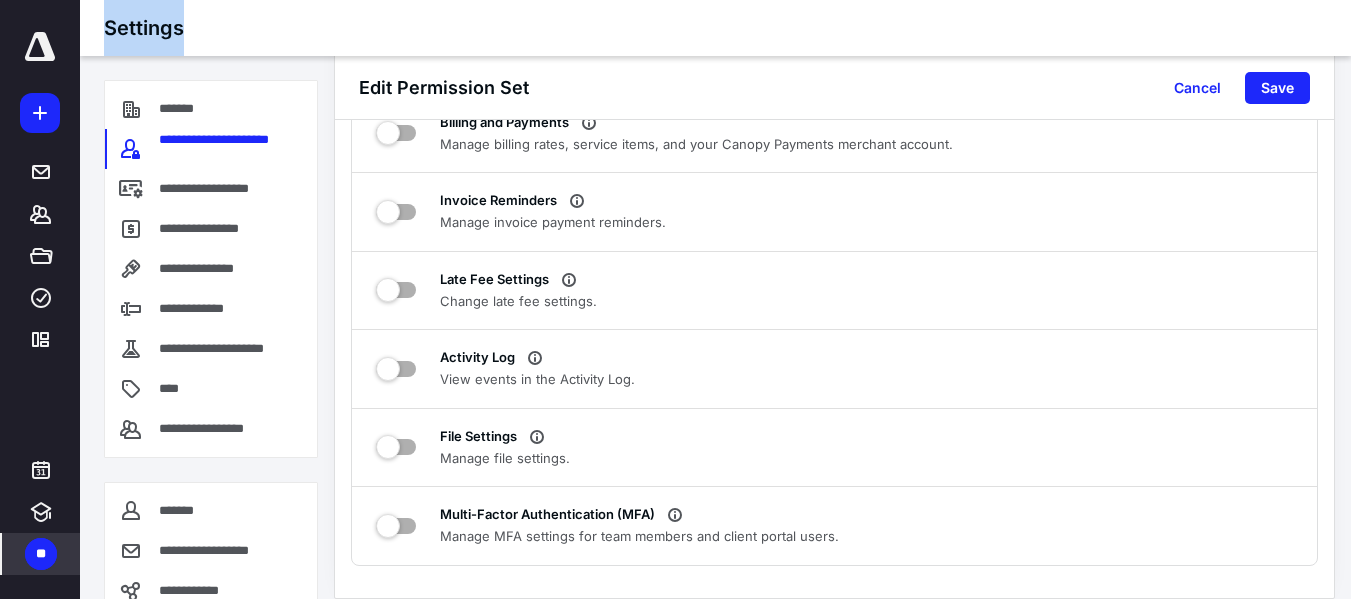 drag, startPoint x: 33, startPoint y: 531, endPoint x: 46, endPoint y: 554, distance: 26.41969 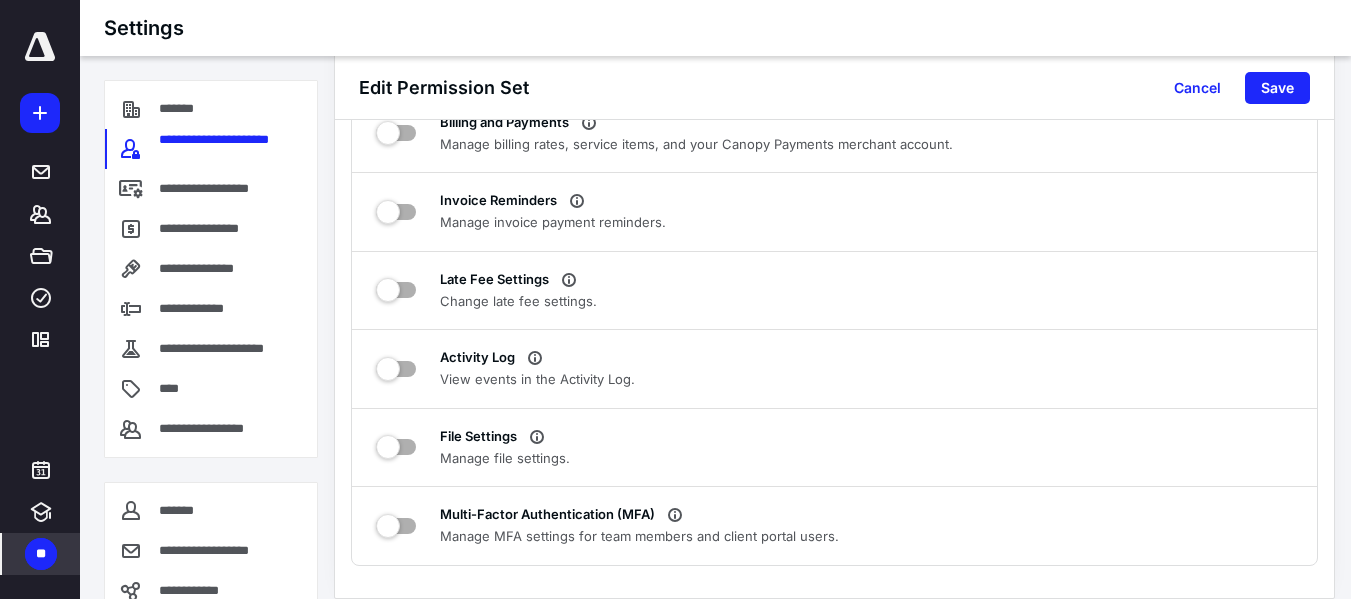 click on "**" at bounding box center [41, 554] 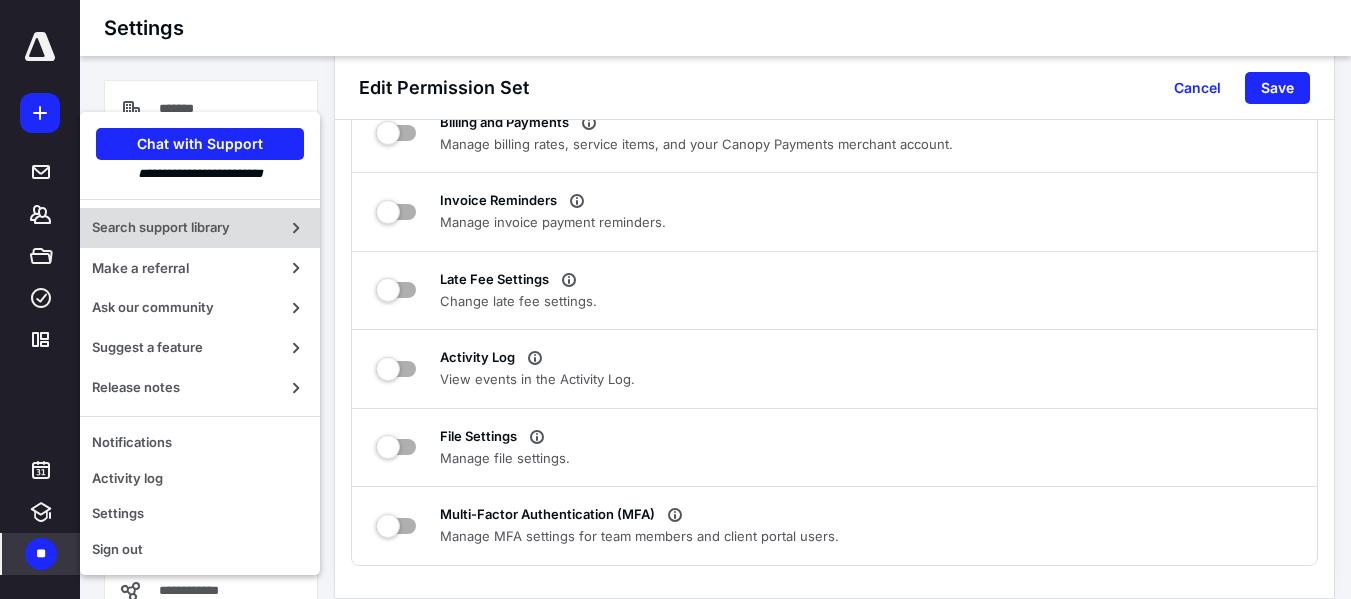 click on "Search support library" at bounding box center [184, 228] 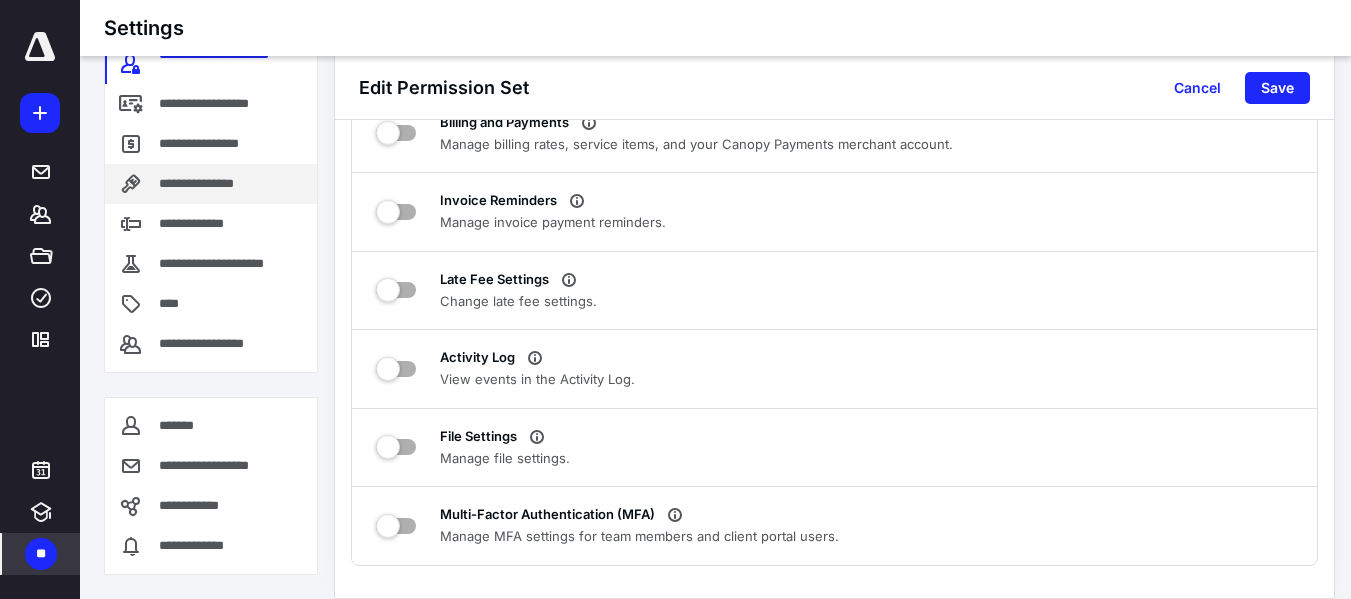 scroll, scrollTop: 0, scrollLeft: 0, axis: both 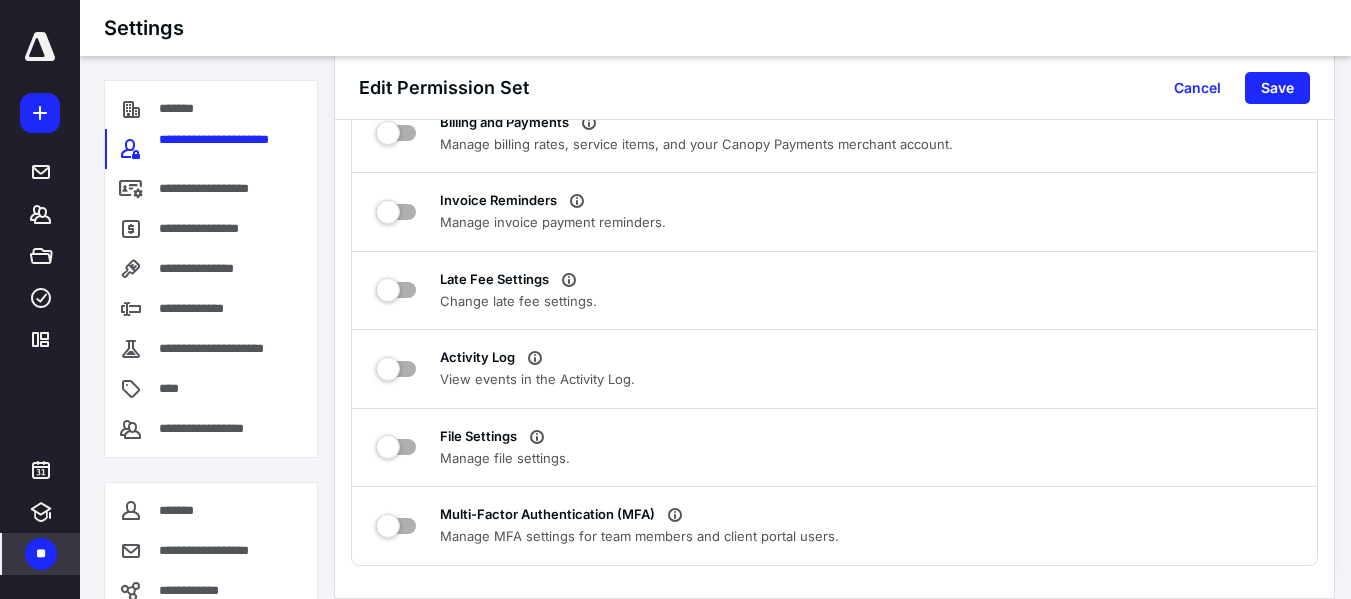 click on "**" at bounding box center (41, 554) 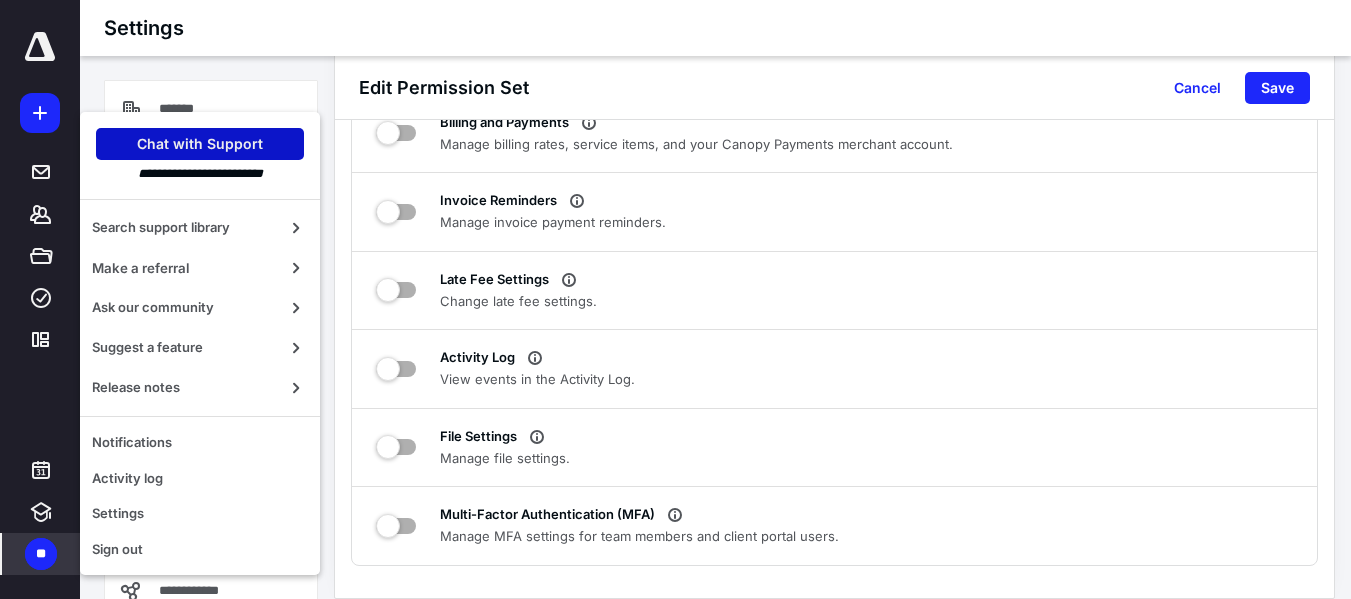 click on "Chat with Support" at bounding box center [200, 144] 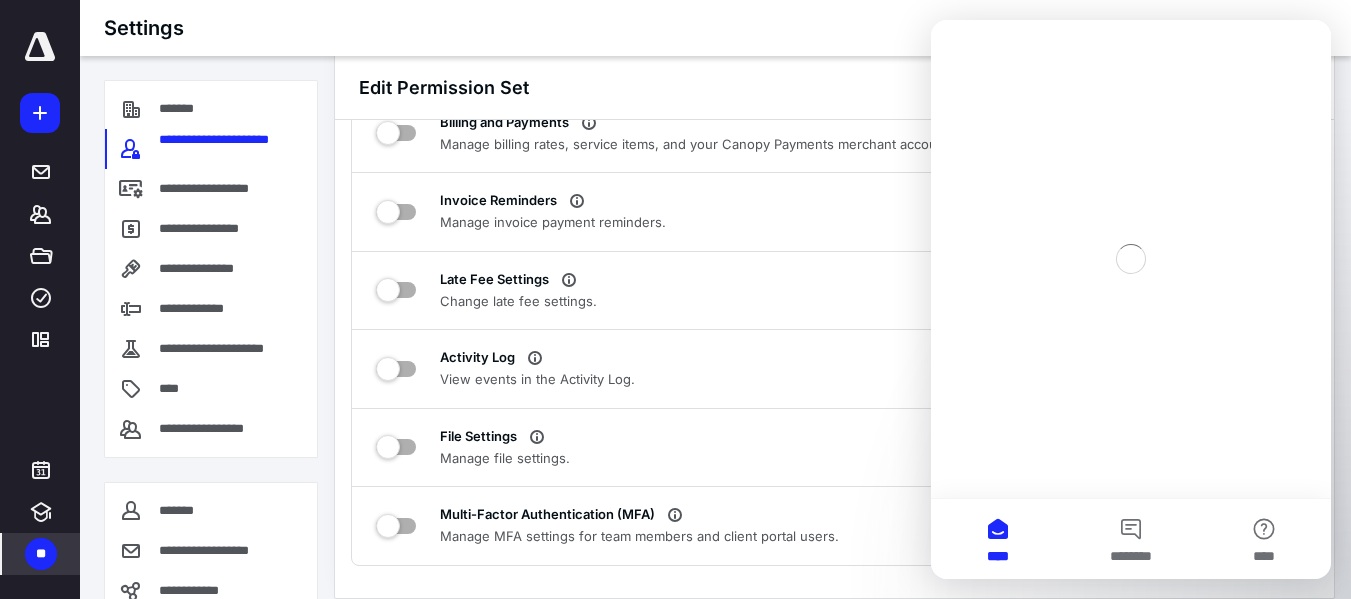 scroll, scrollTop: 0, scrollLeft: 0, axis: both 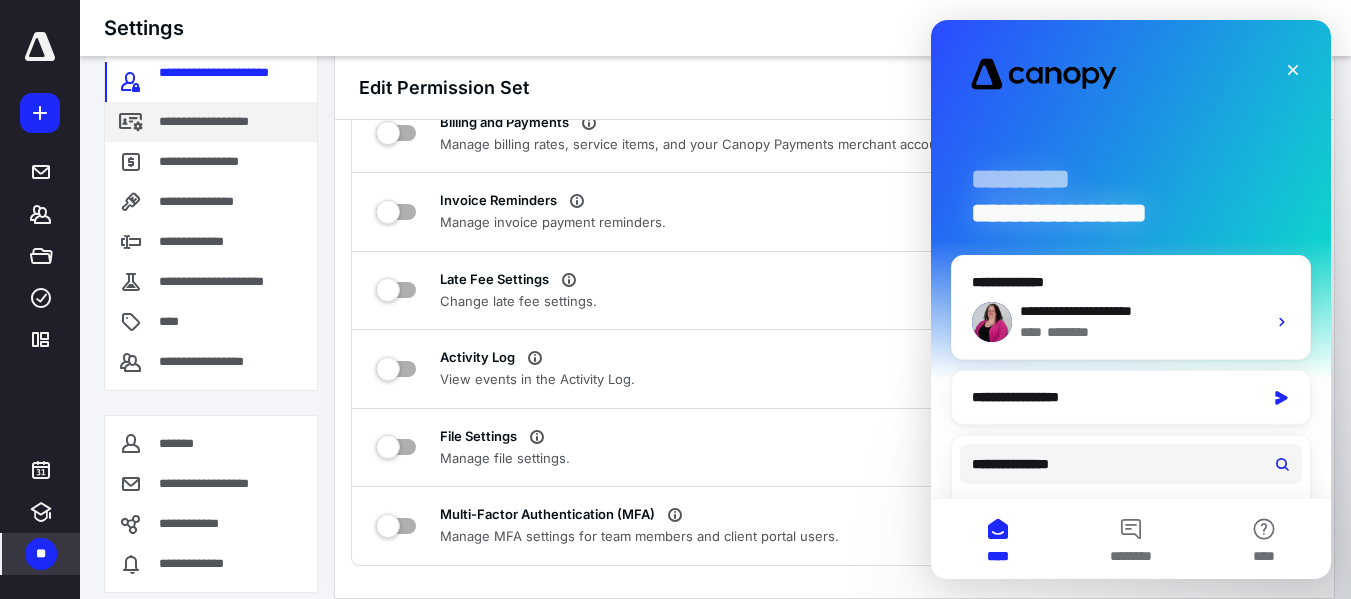 click on "**********" at bounding box center [211, 122] 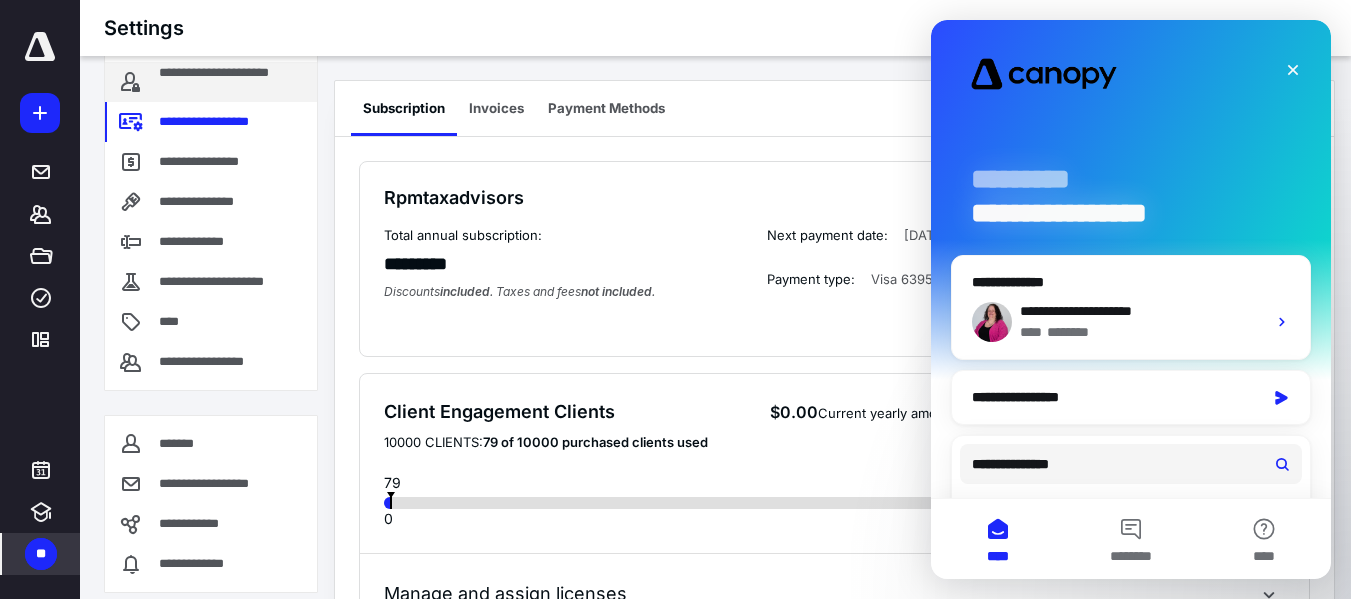 click on "**********" at bounding box center (230, 82) 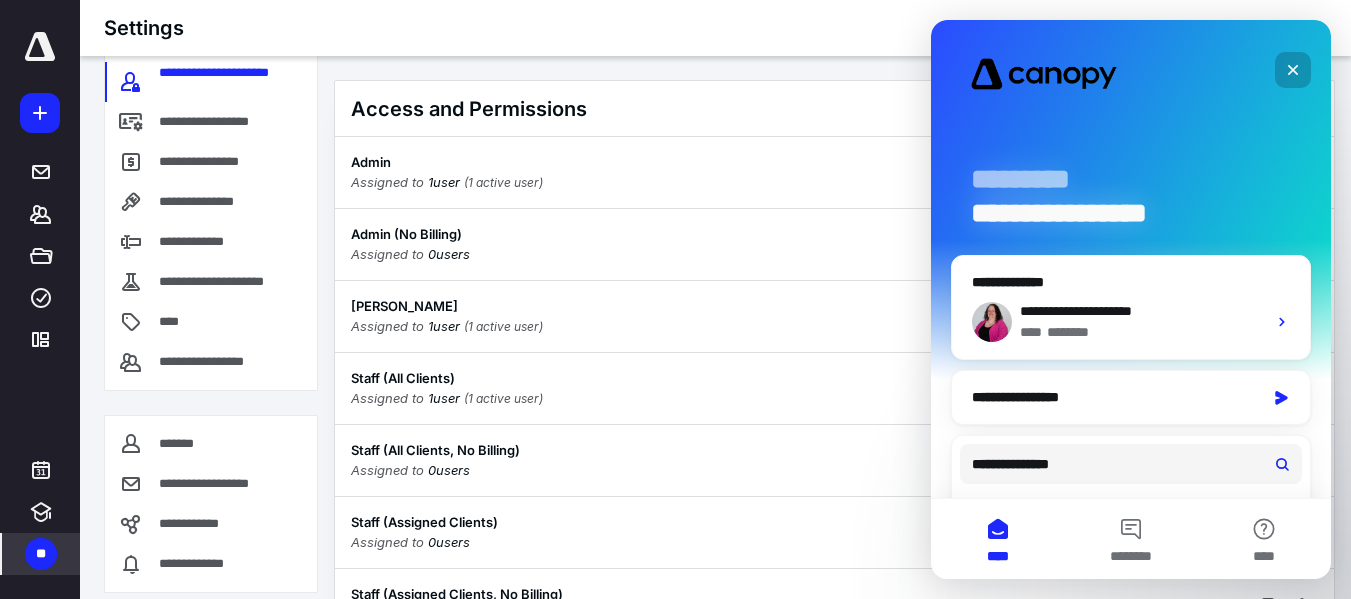 click at bounding box center [1293, 70] 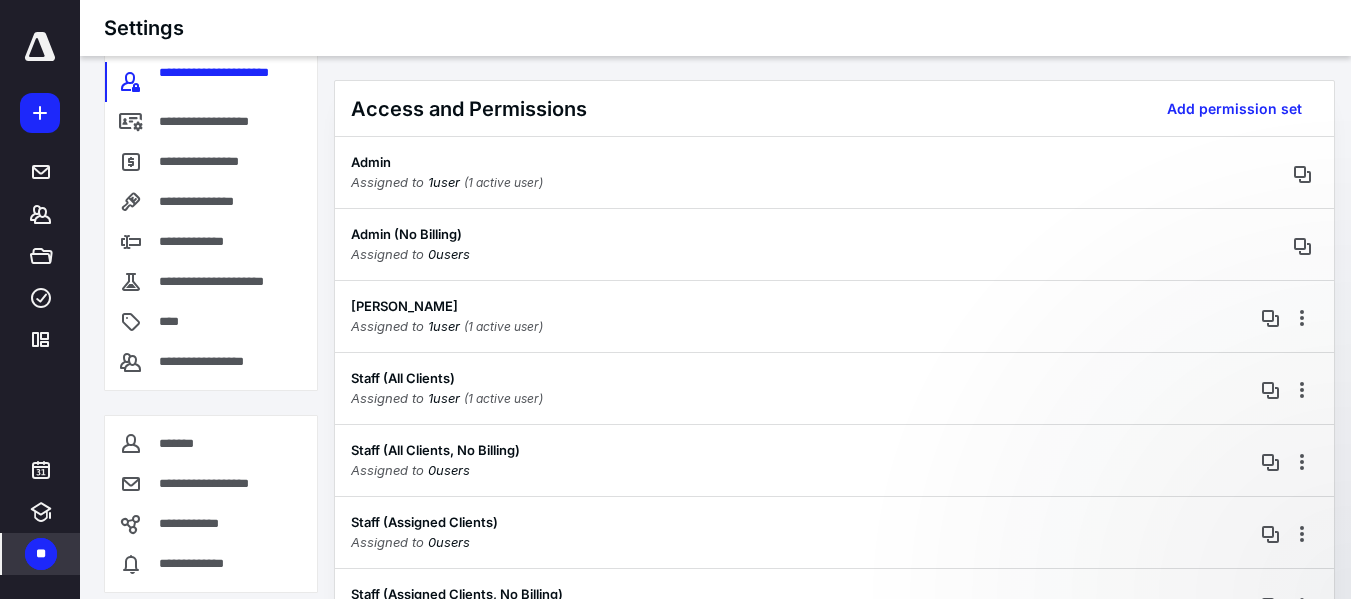 scroll, scrollTop: 0, scrollLeft: 0, axis: both 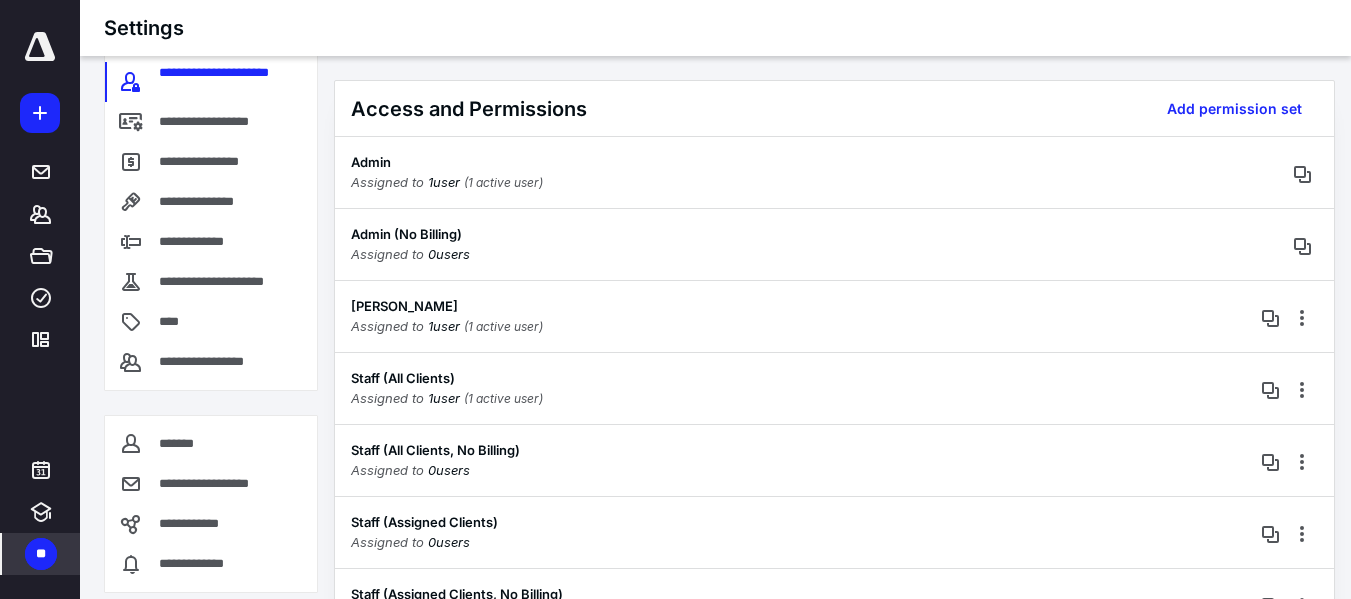 click on "**" at bounding box center (41, 554) 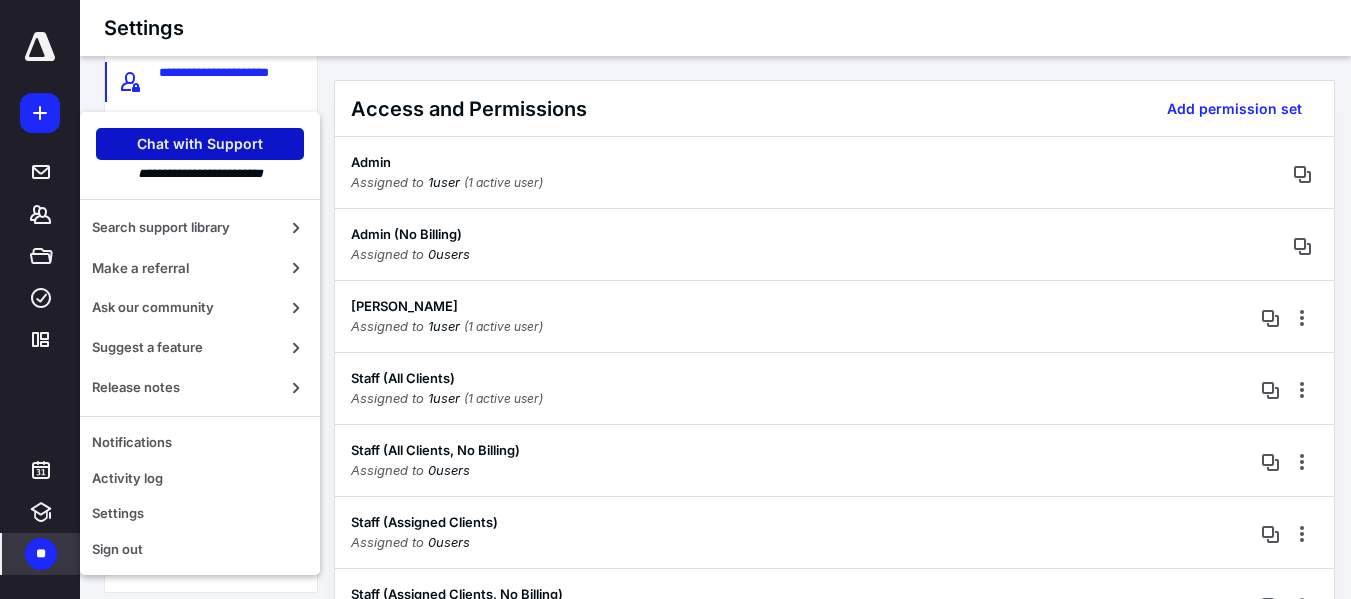 click on "Chat with Support" at bounding box center (200, 144) 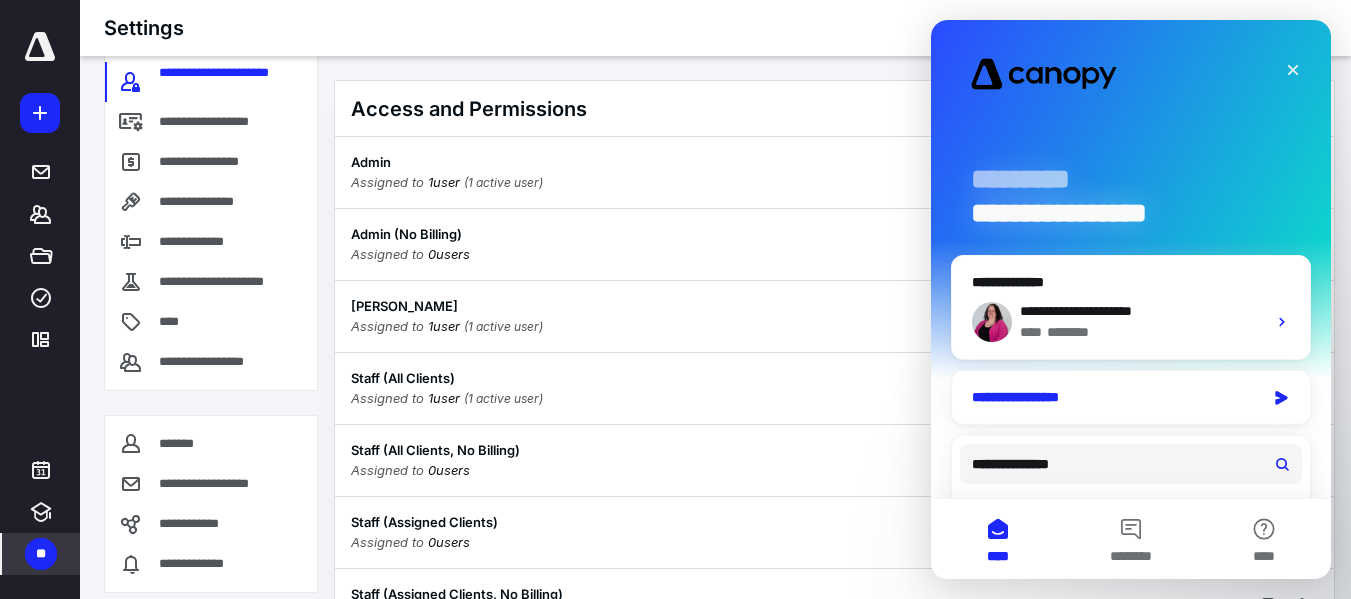 click on "**********" at bounding box center [1113, 397] 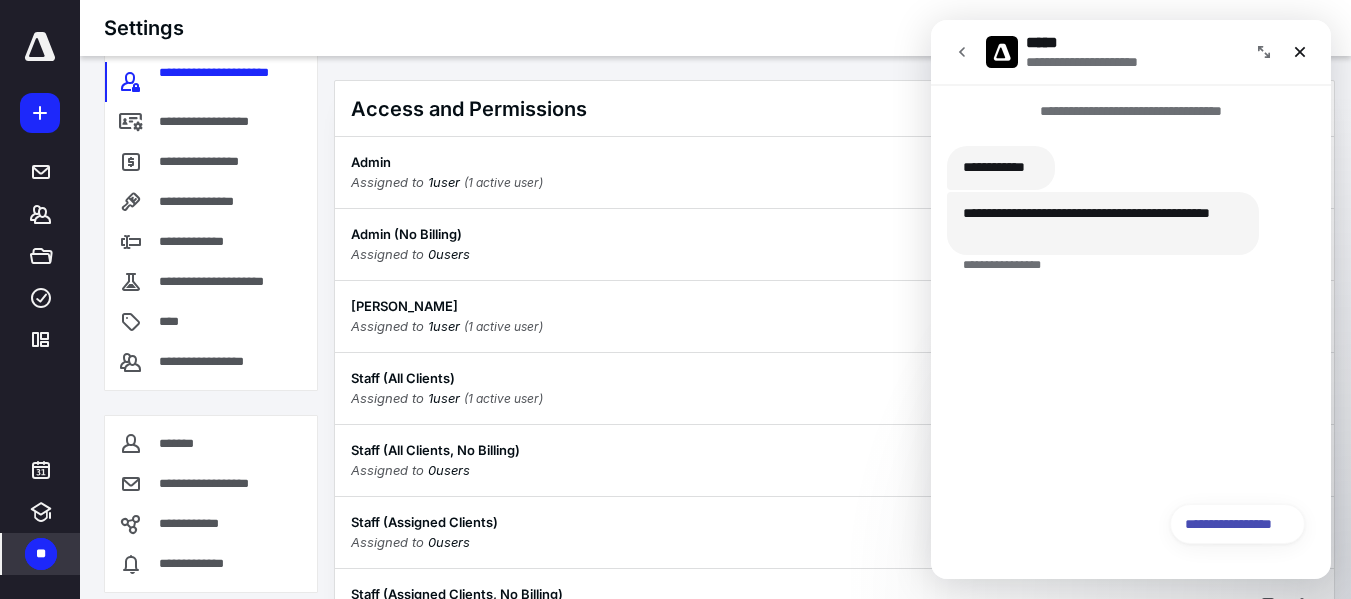 click on "**********" at bounding box center [1237, 524] 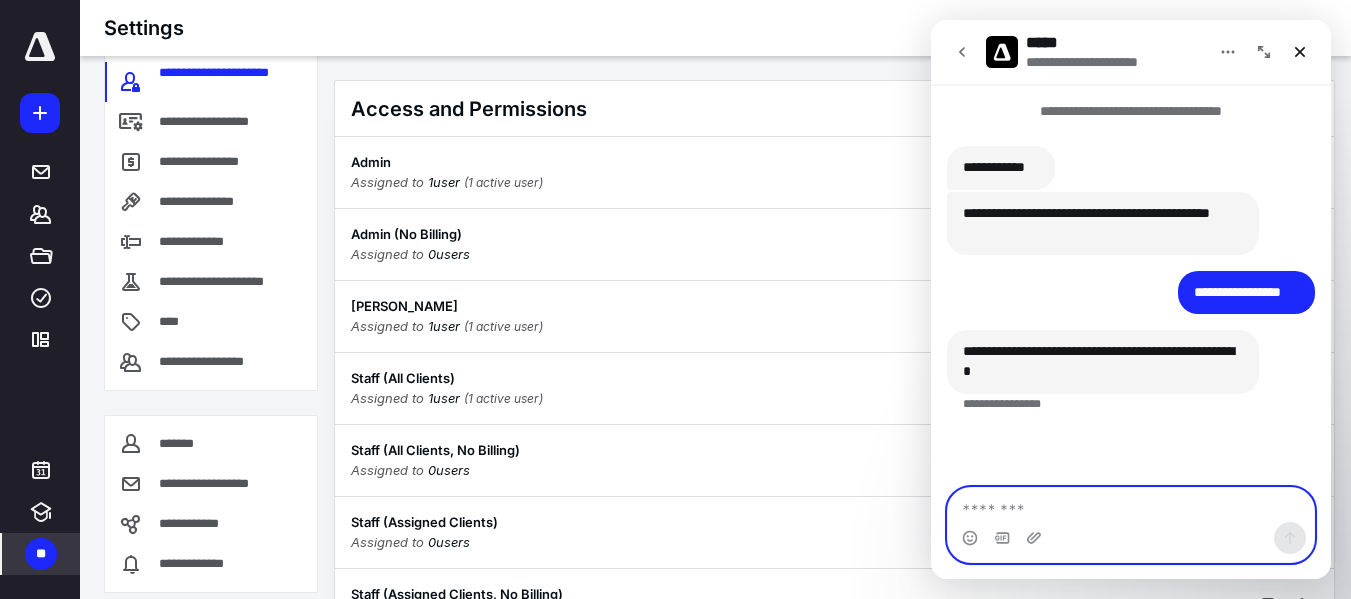 paste on "**********" 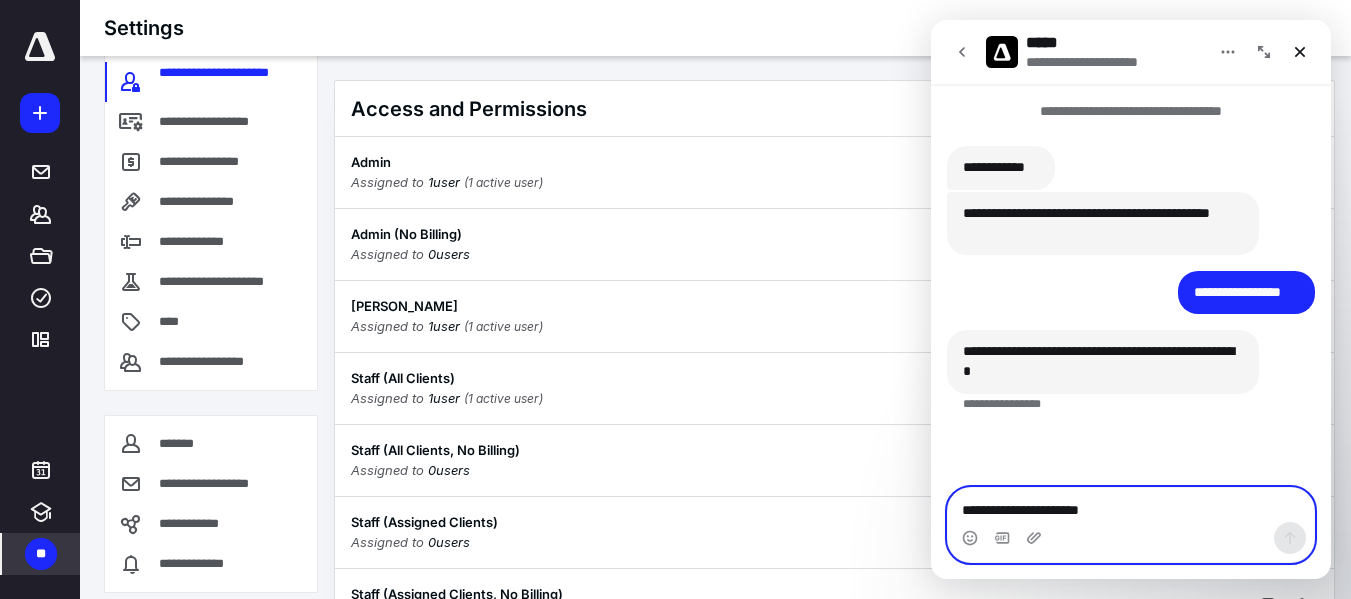 scroll, scrollTop: 153, scrollLeft: 0, axis: vertical 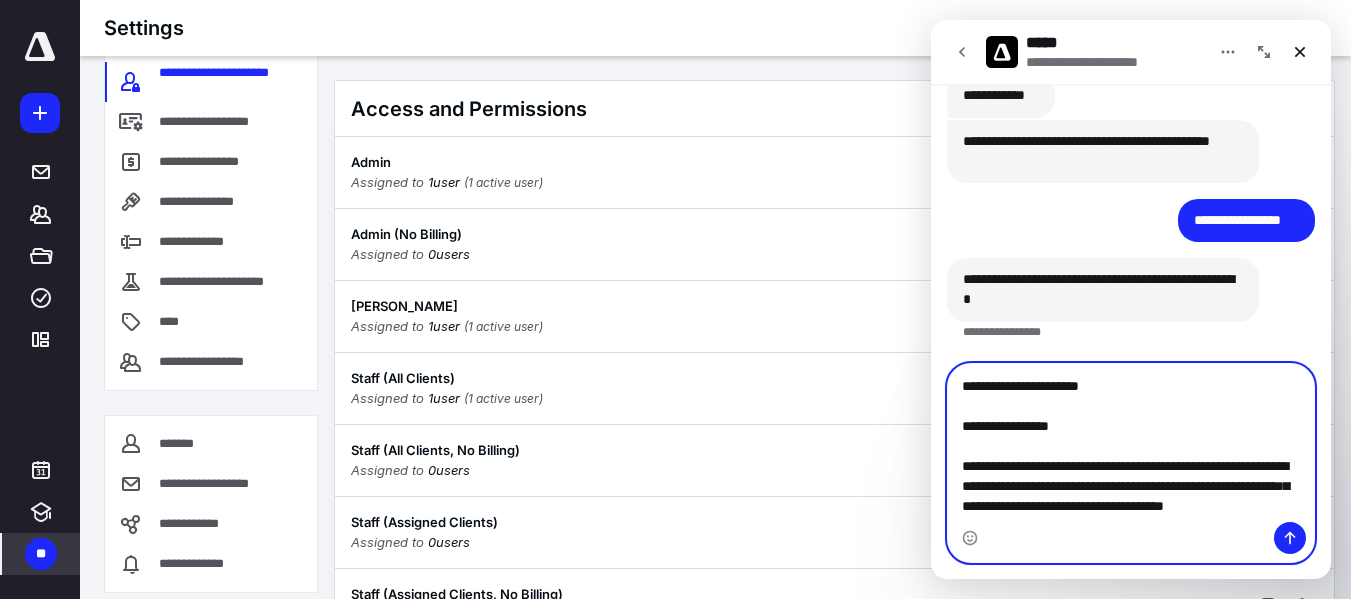 type on "**********" 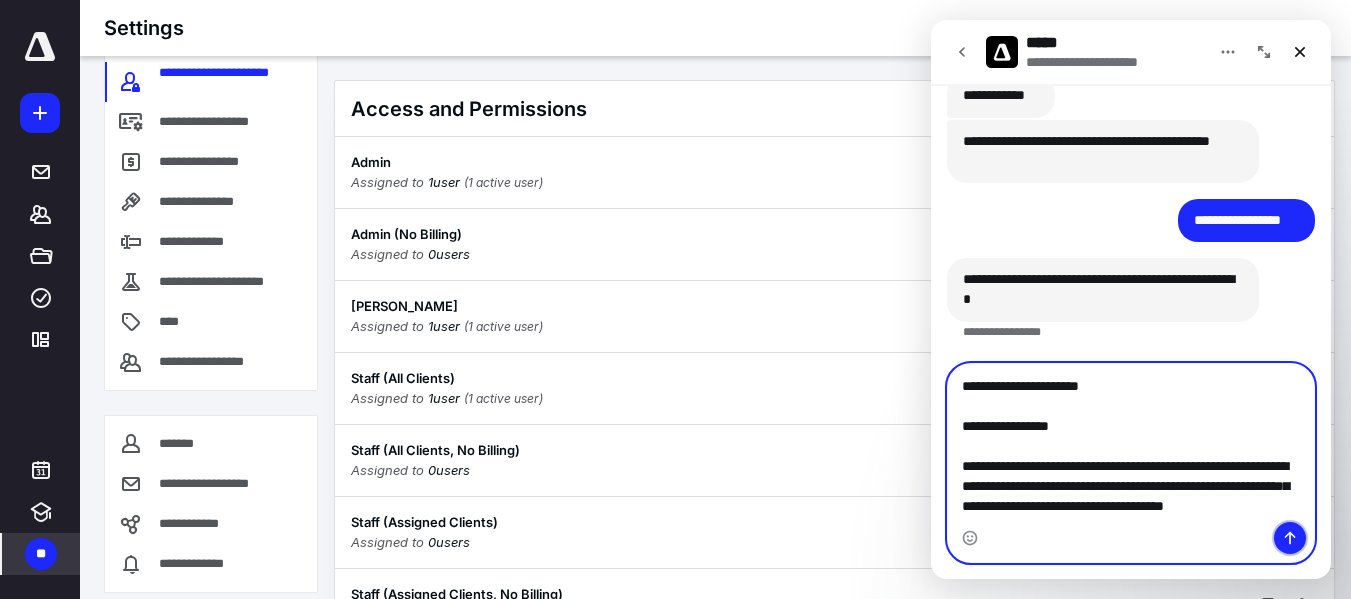 click 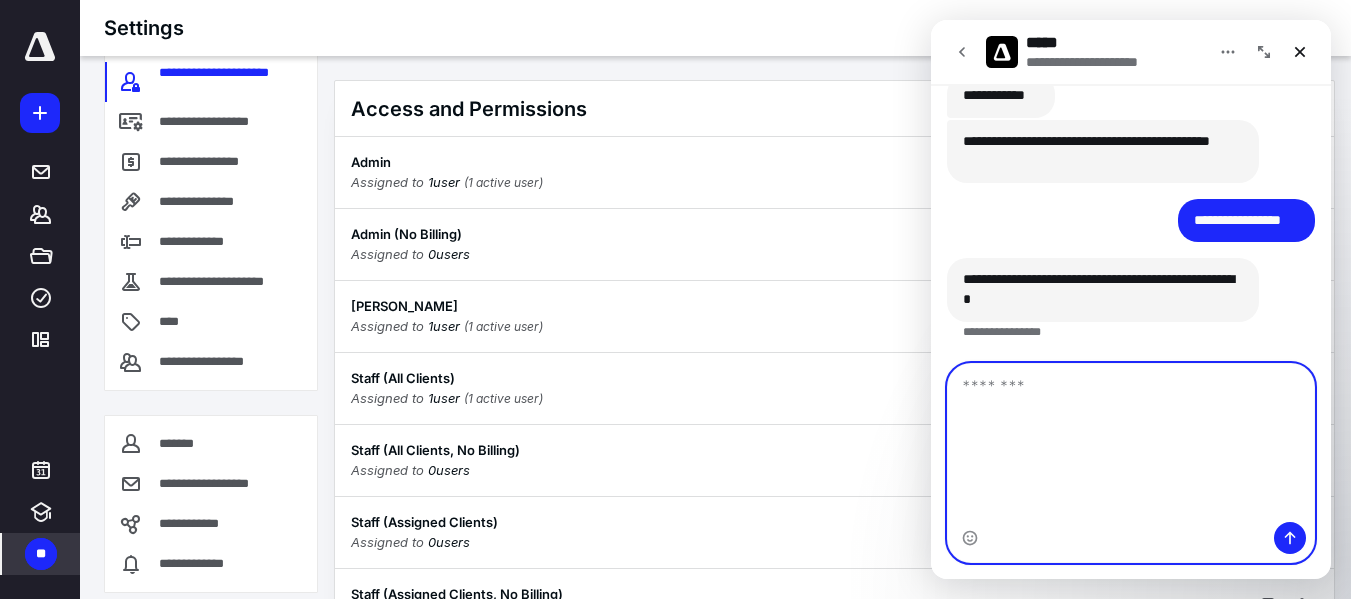scroll, scrollTop: 0, scrollLeft: 0, axis: both 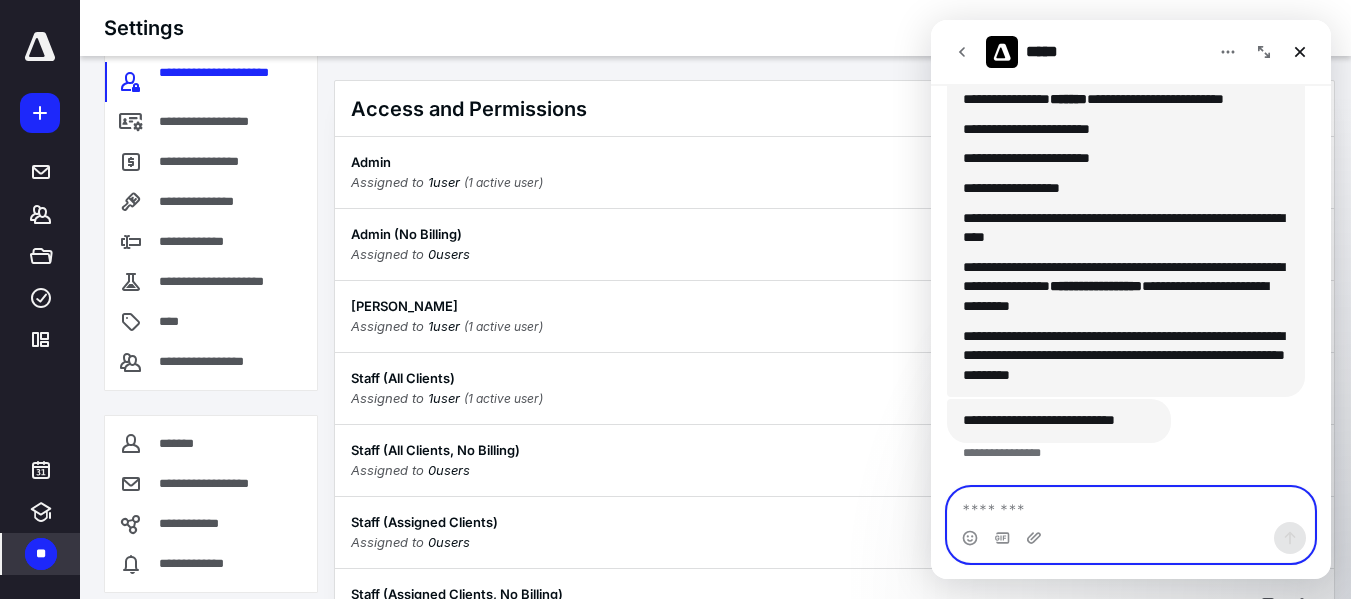 click at bounding box center [1131, 505] 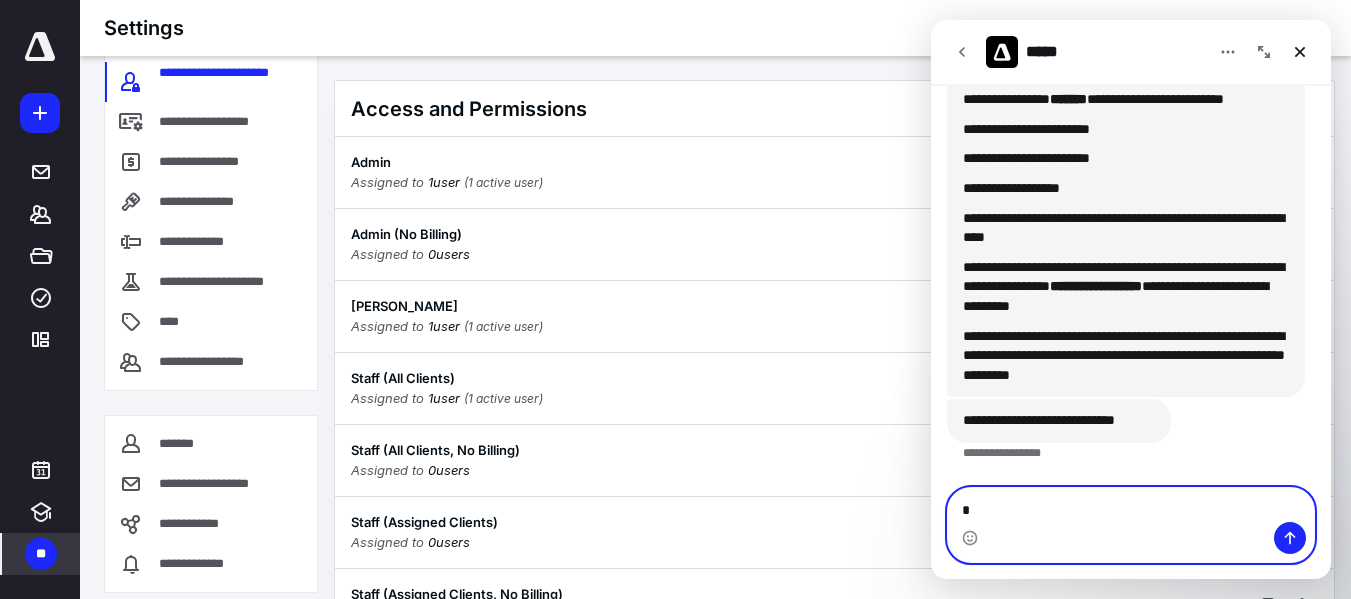 type on "**" 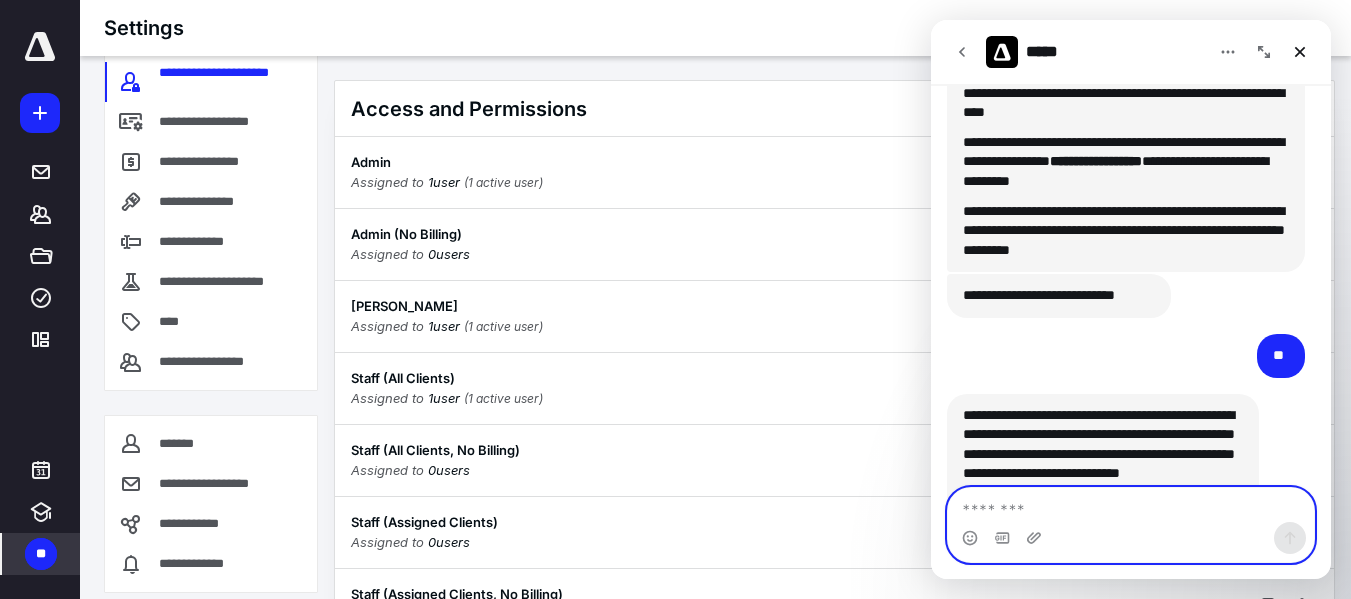 scroll, scrollTop: 871, scrollLeft: 0, axis: vertical 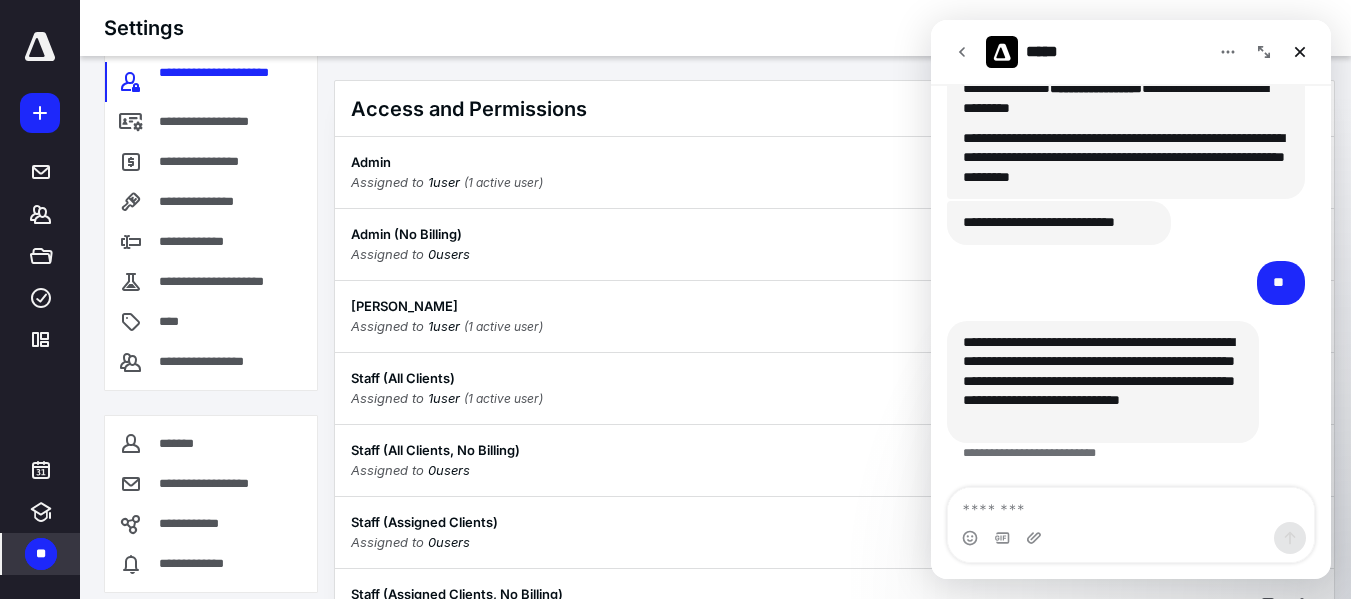 click at bounding box center [1002, 538] 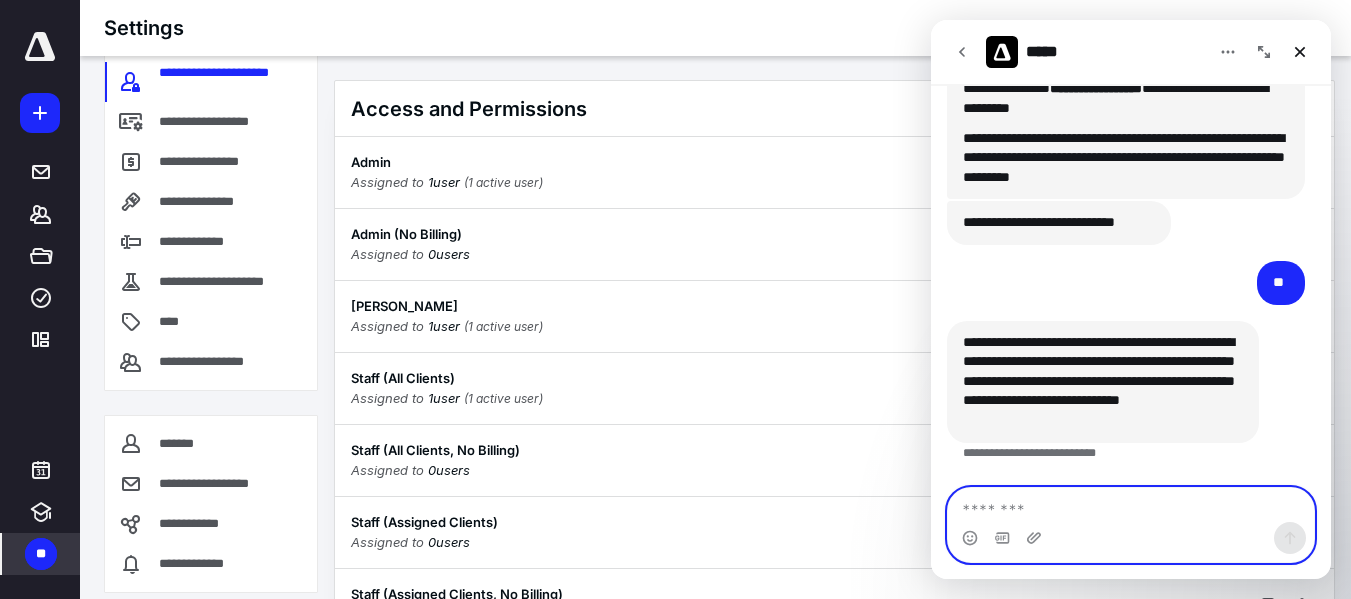 click at bounding box center [1131, 505] 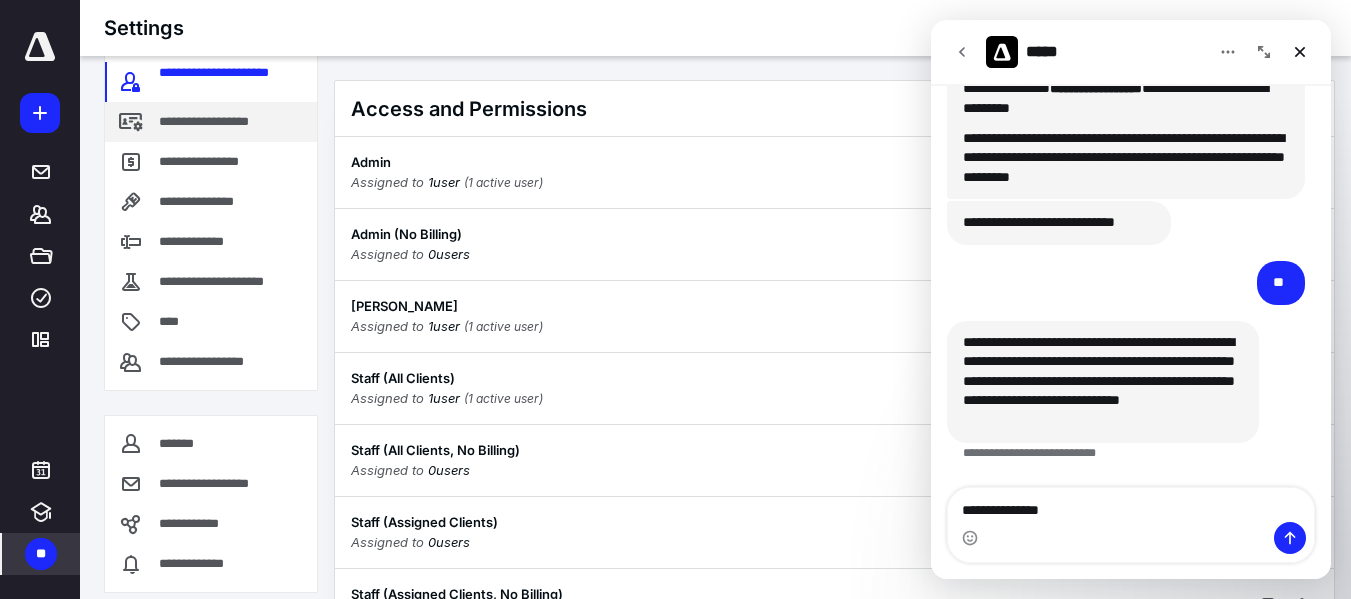 click on "**********" at bounding box center [211, 122] 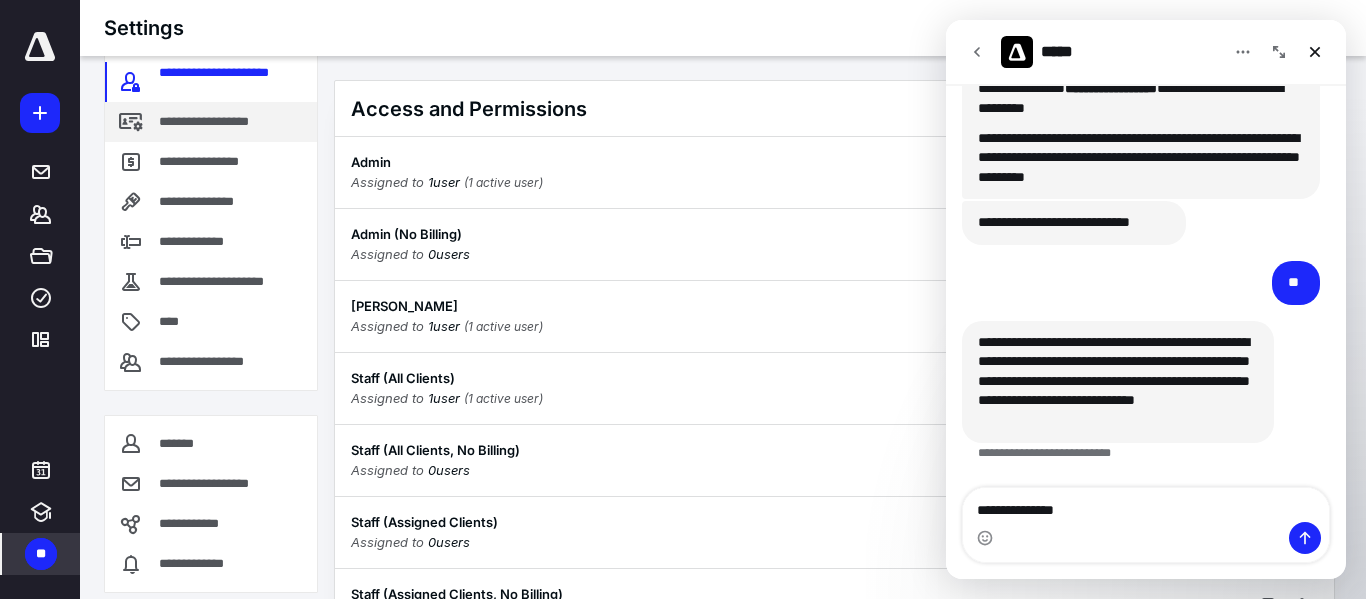 click on "**********" at bounding box center (211, 122) 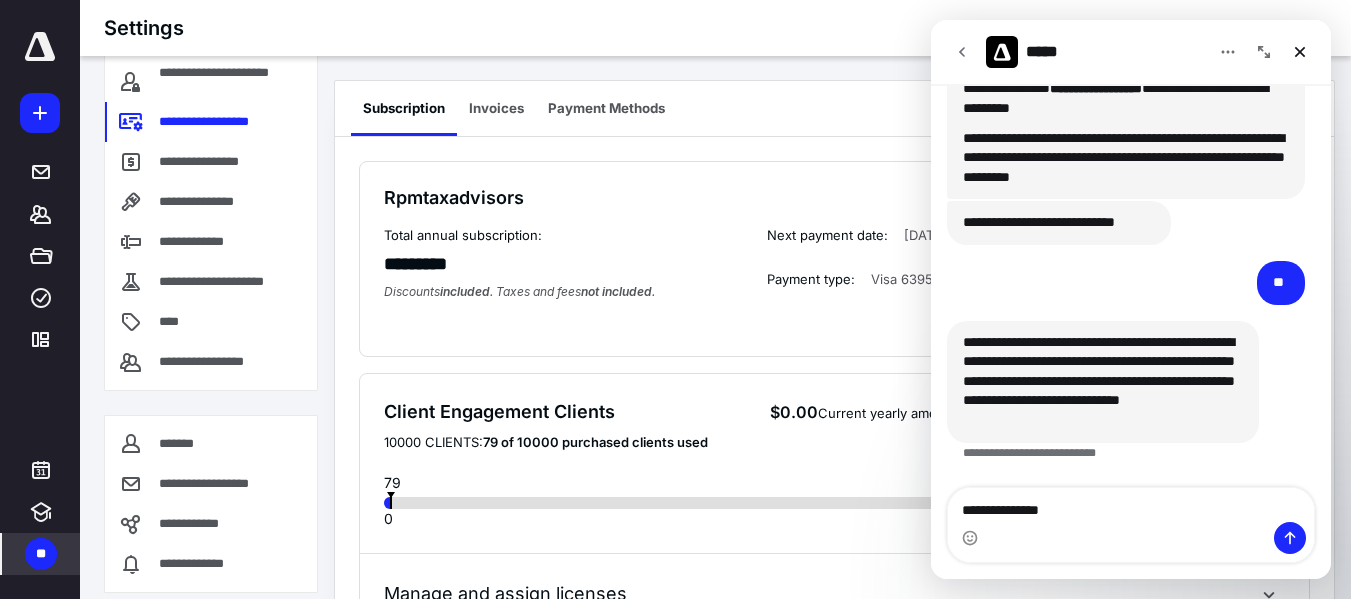 scroll, scrollTop: 85, scrollLeft: 0, axis: vertical 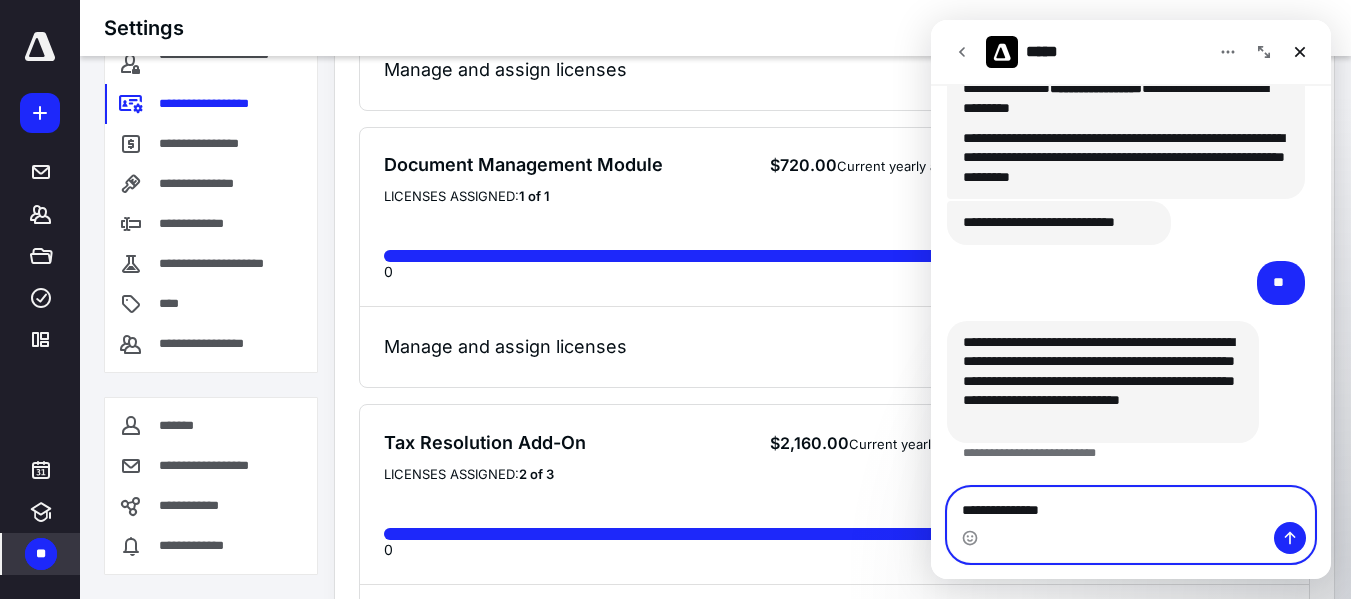 click on "**********" at bounding box center (1131, 505) 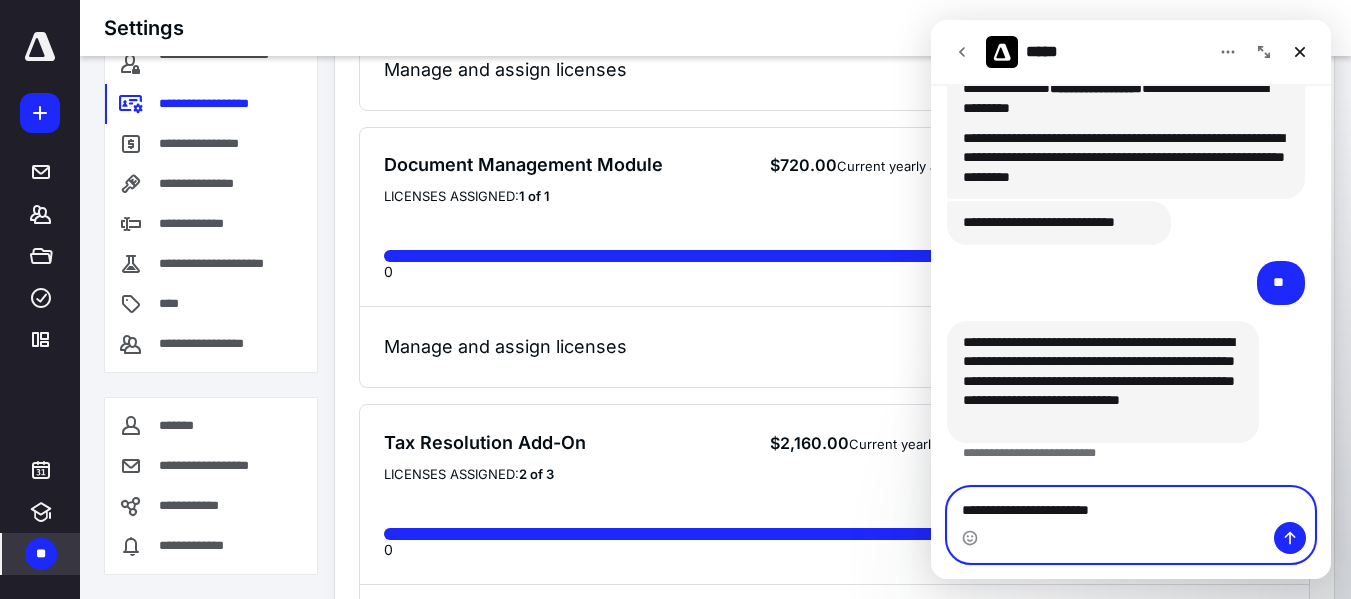 type on "**********" 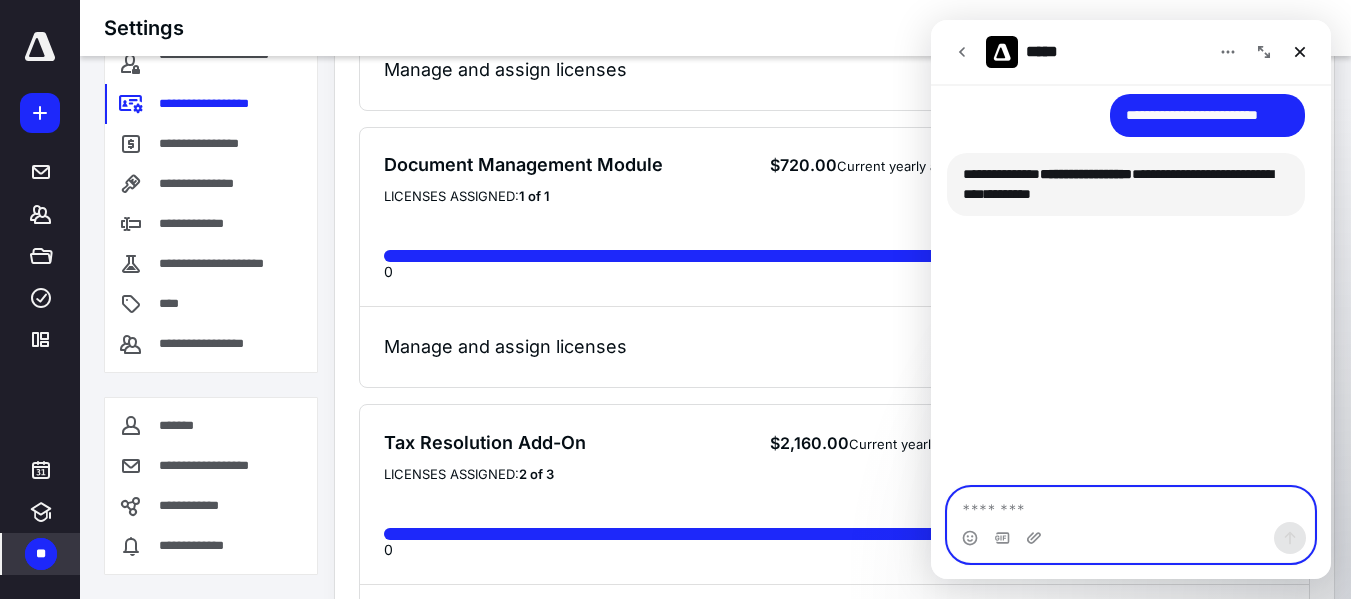 scroll, scrollTop: 1253, scrollLeft: 0, axis: vertical 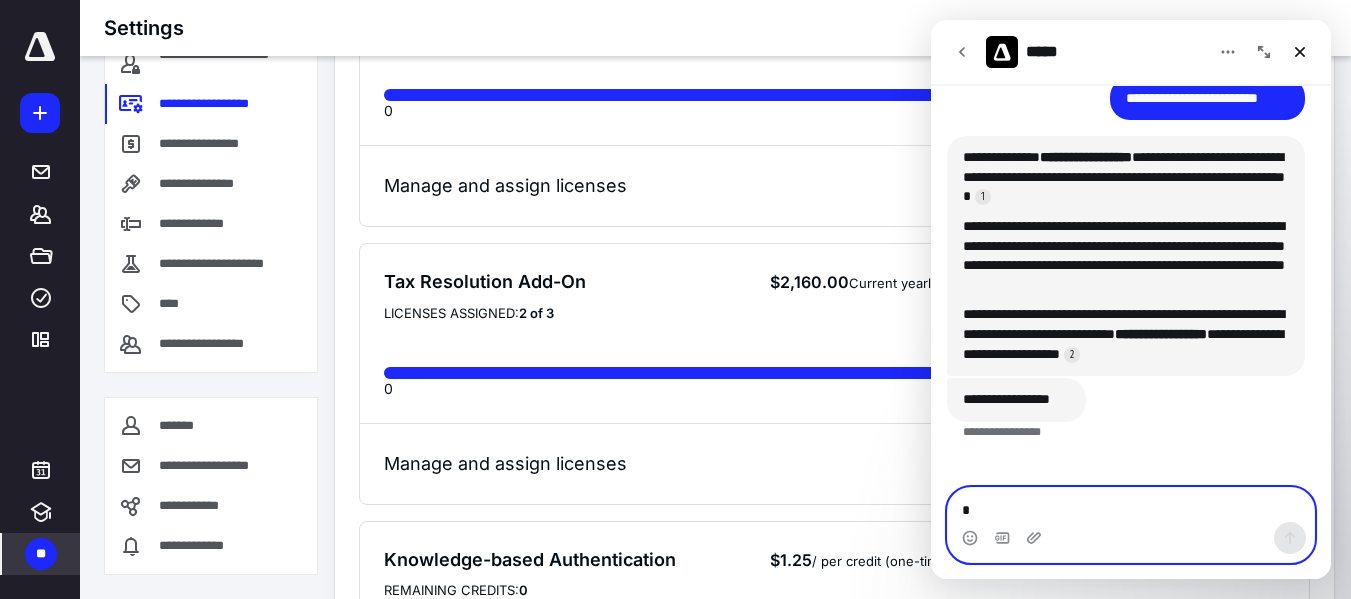 type on "**" 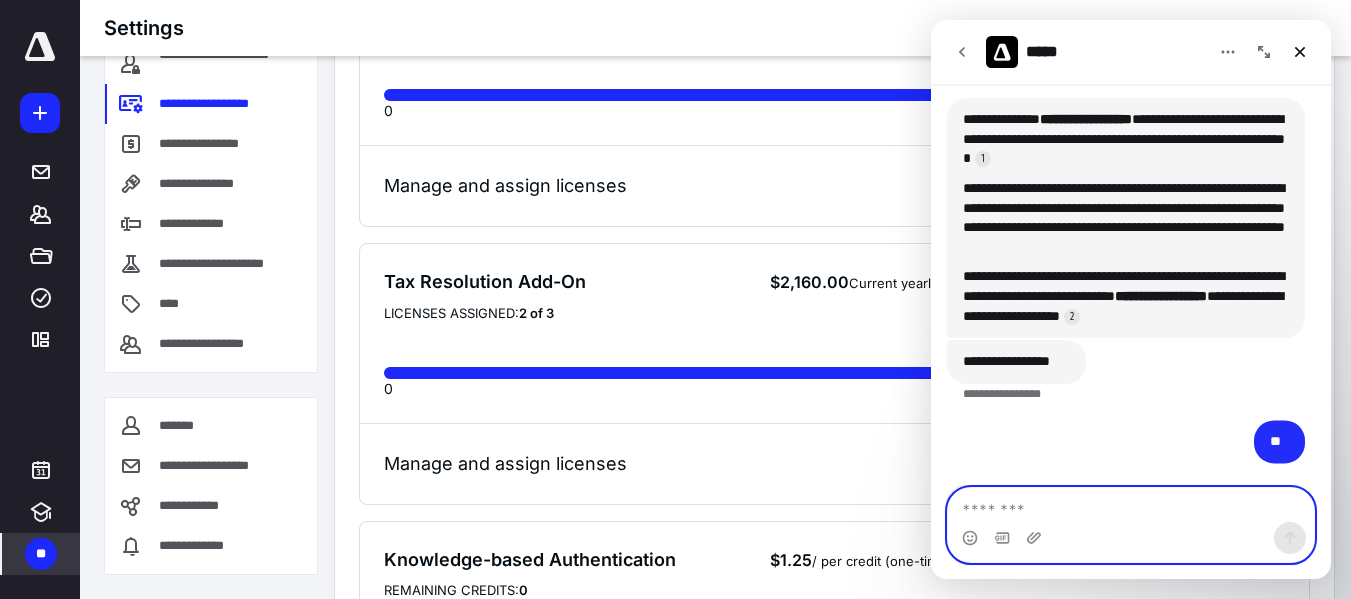 scroll, scrollTop: 1356, scrollLeft: 0, axis: vertical 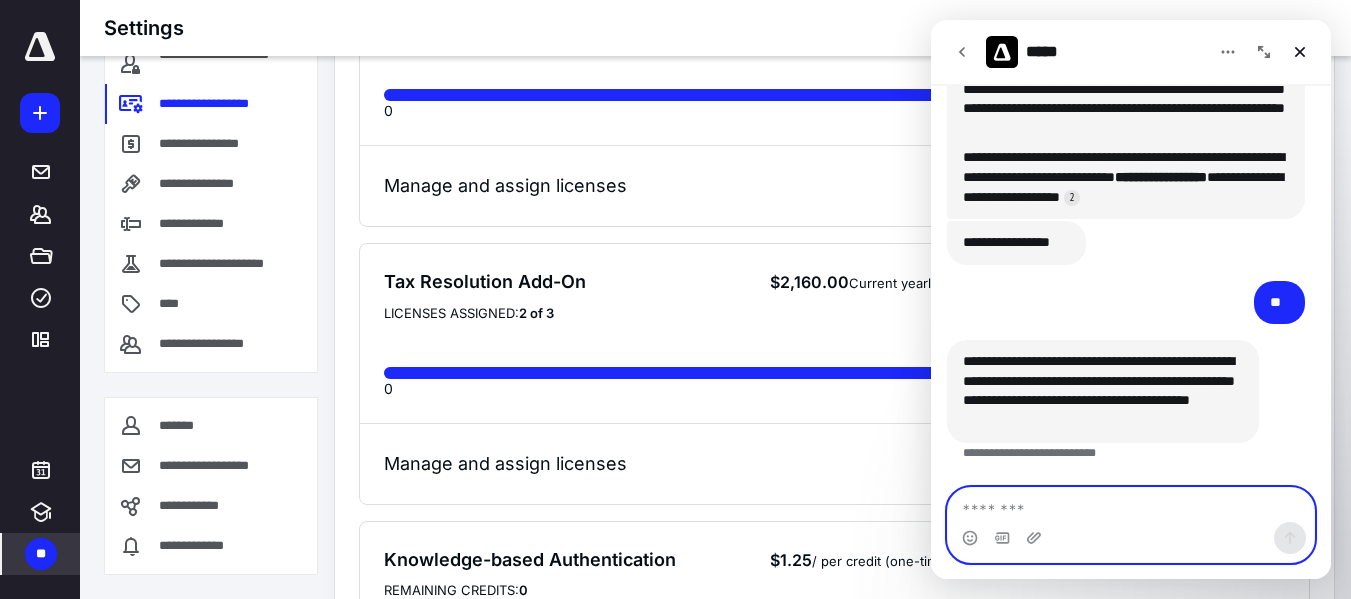 click at bounding box center (1131, 505) 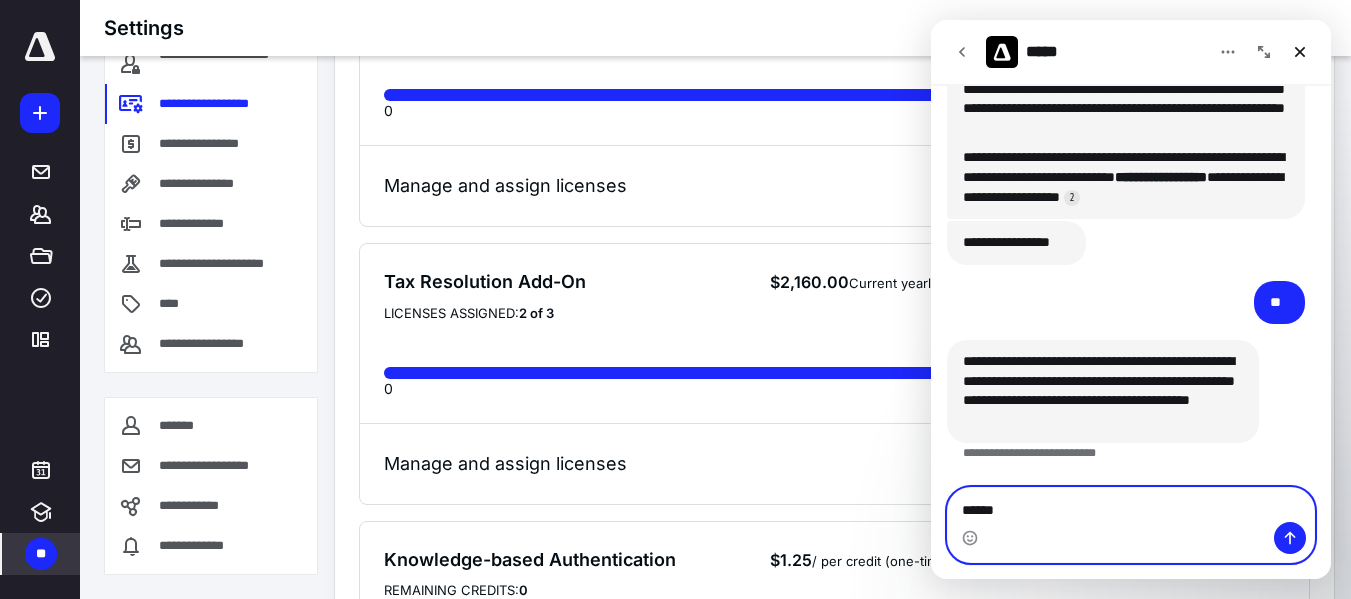 type on "******" 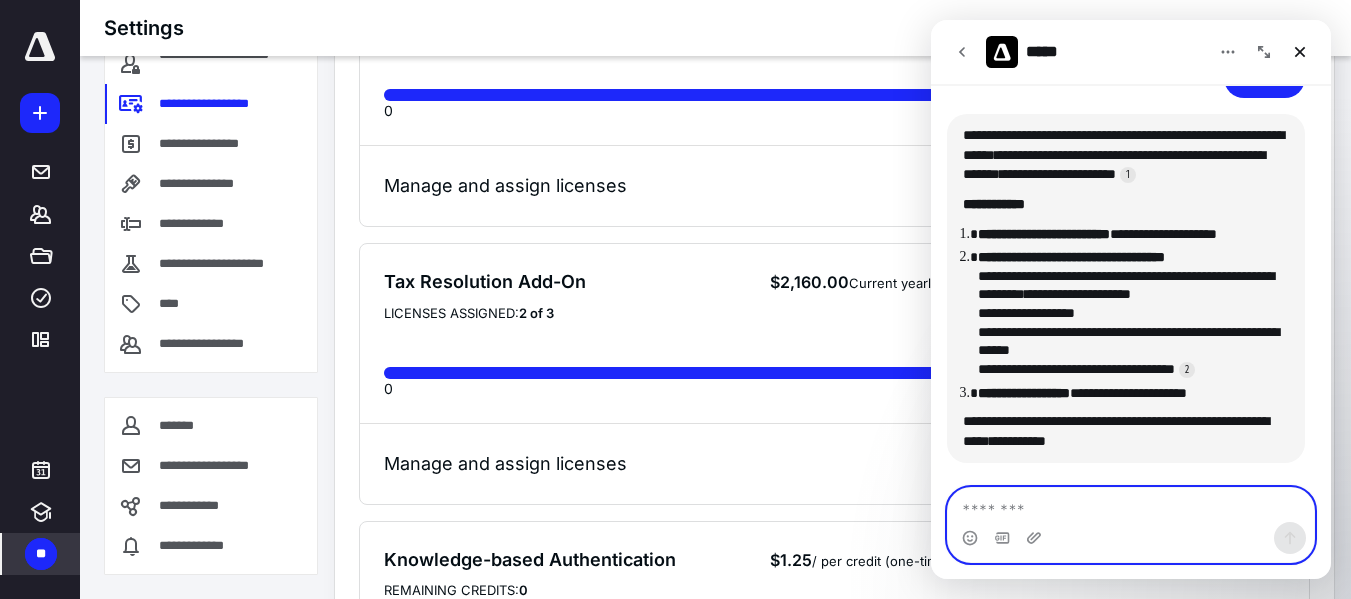 scroll, scrollTop: 1833, scrollLeft: 0, axis: vertical 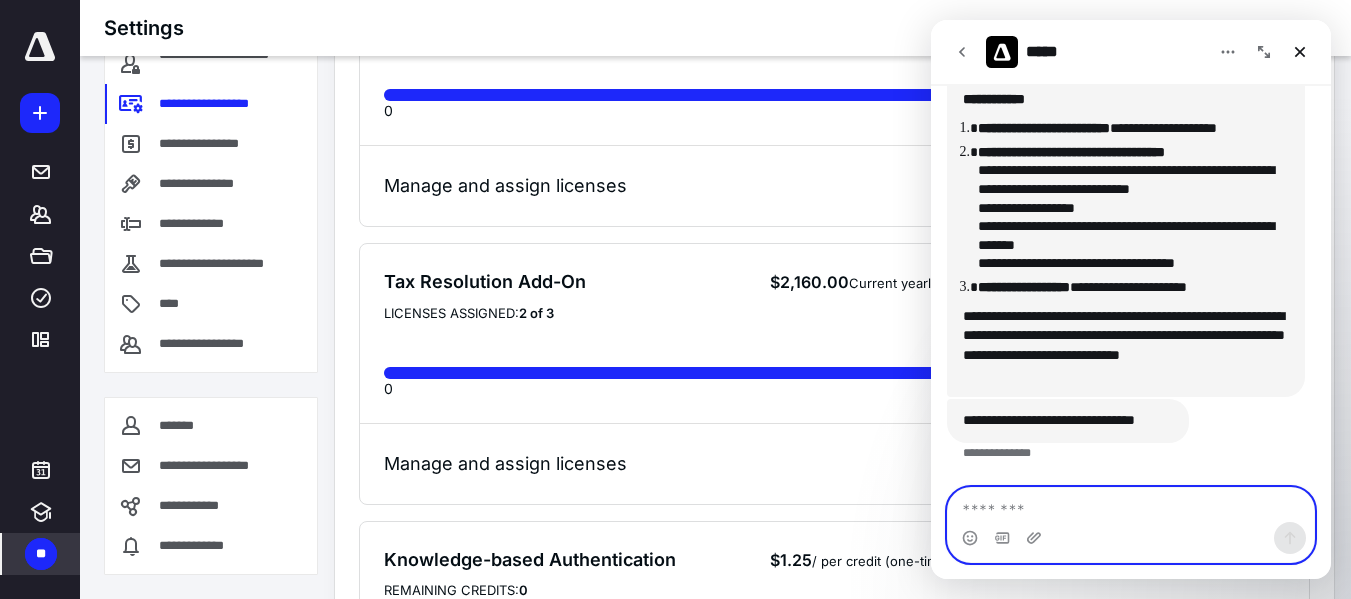 click at bounding box center [1131, 505] 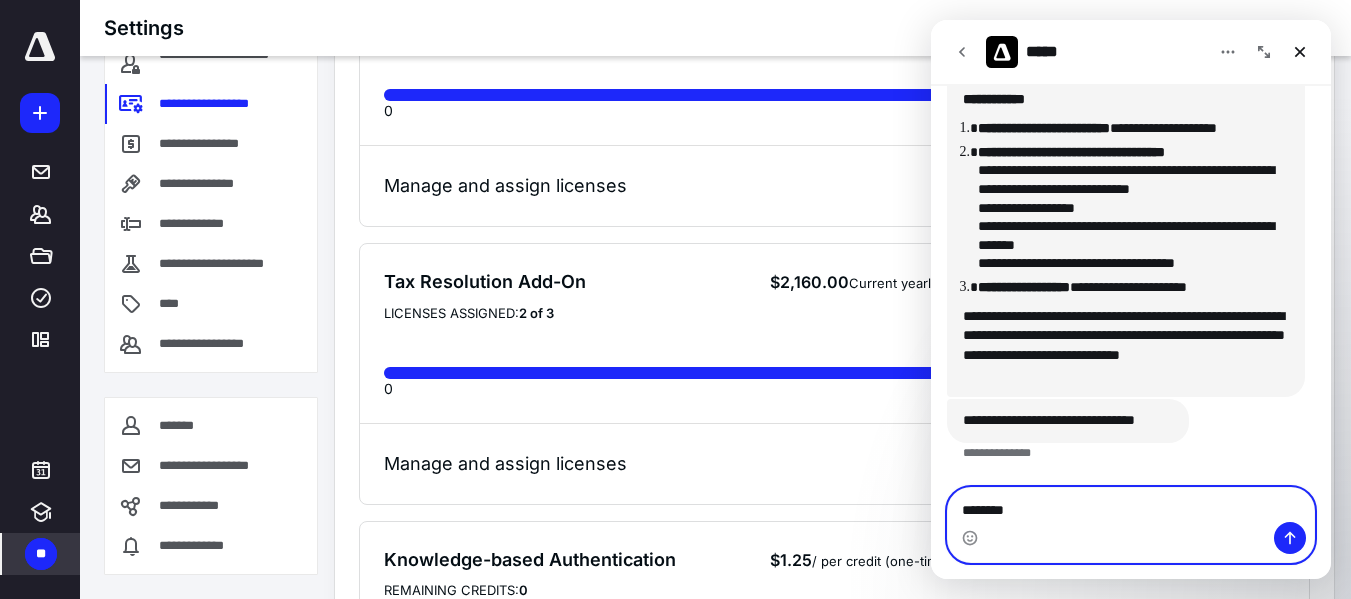 type on "*********" 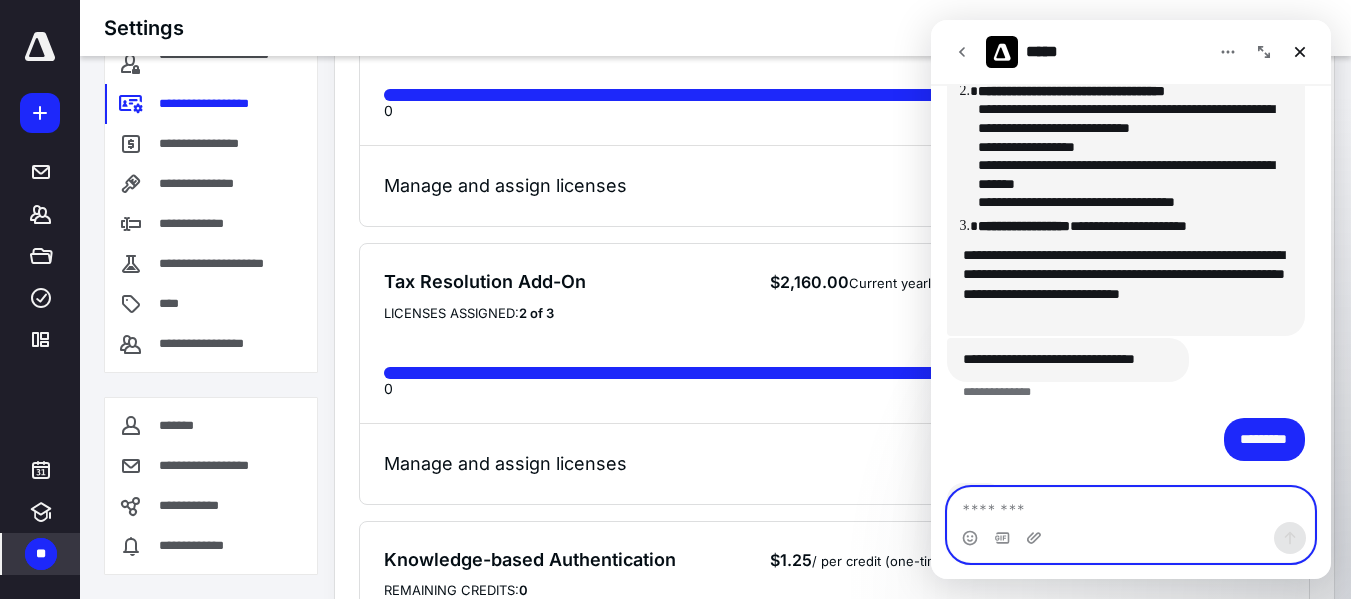 scroll, scrollTop: 2063, scrollLeft: 0, axis: vertical 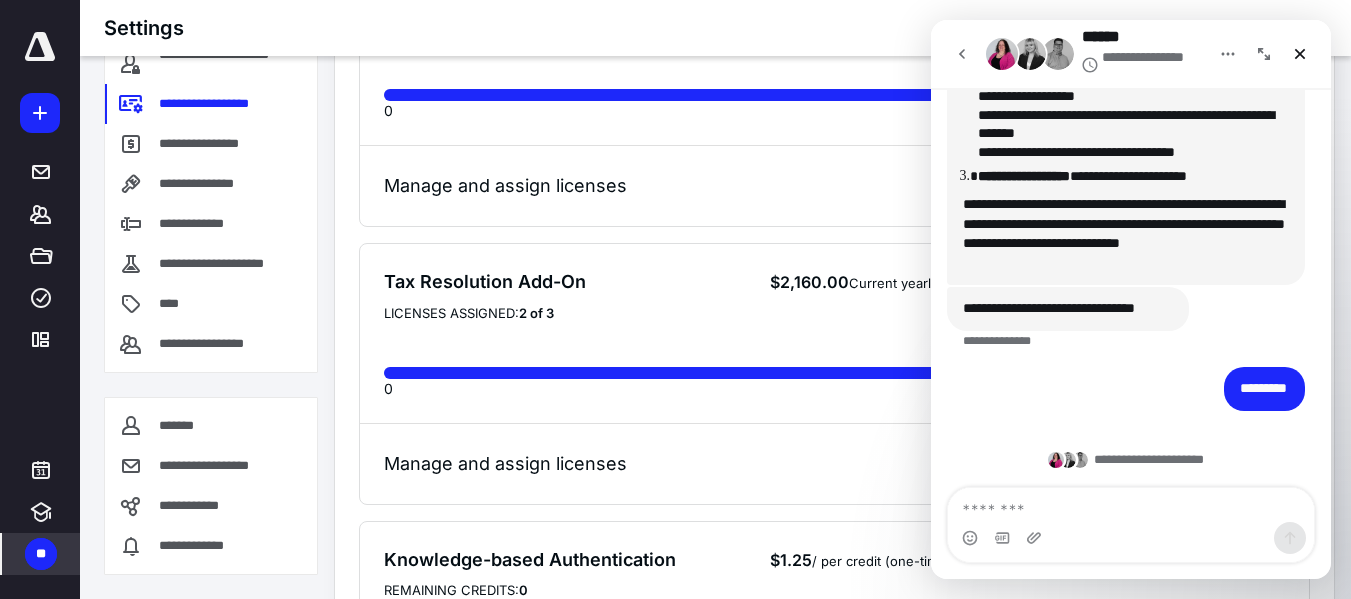 click 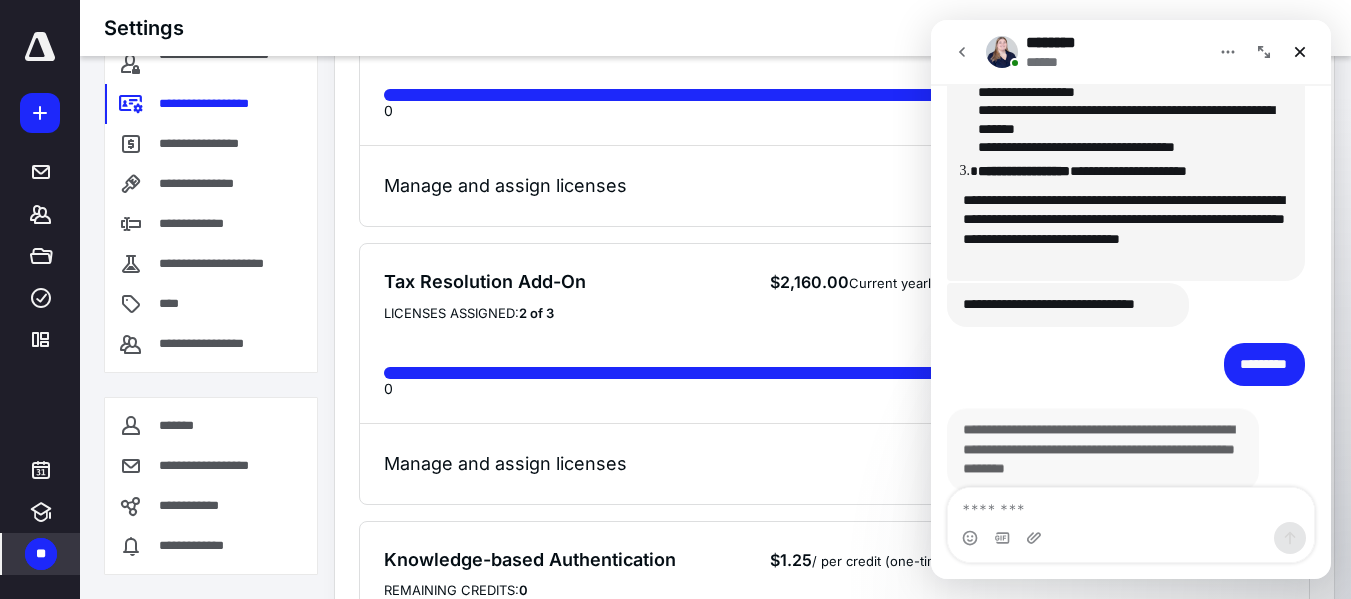 scroll, scrollTop: 2097, scrollLeft: 0, axis: vertical 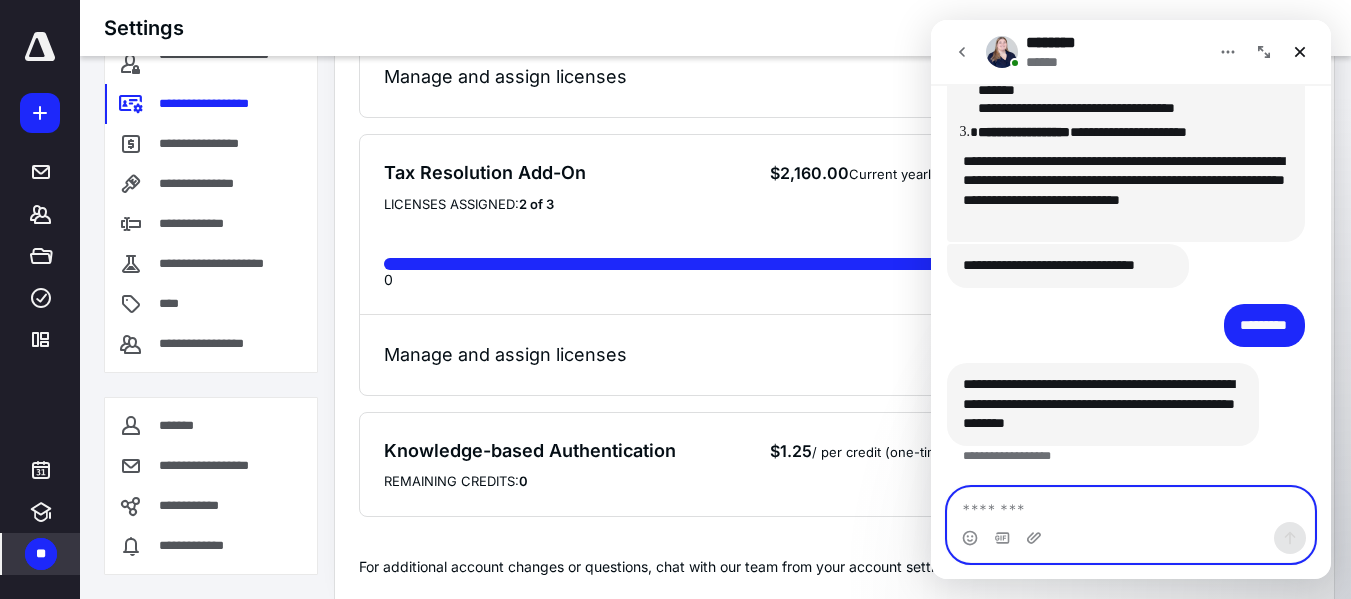 click at bounding box center [1131, 505] 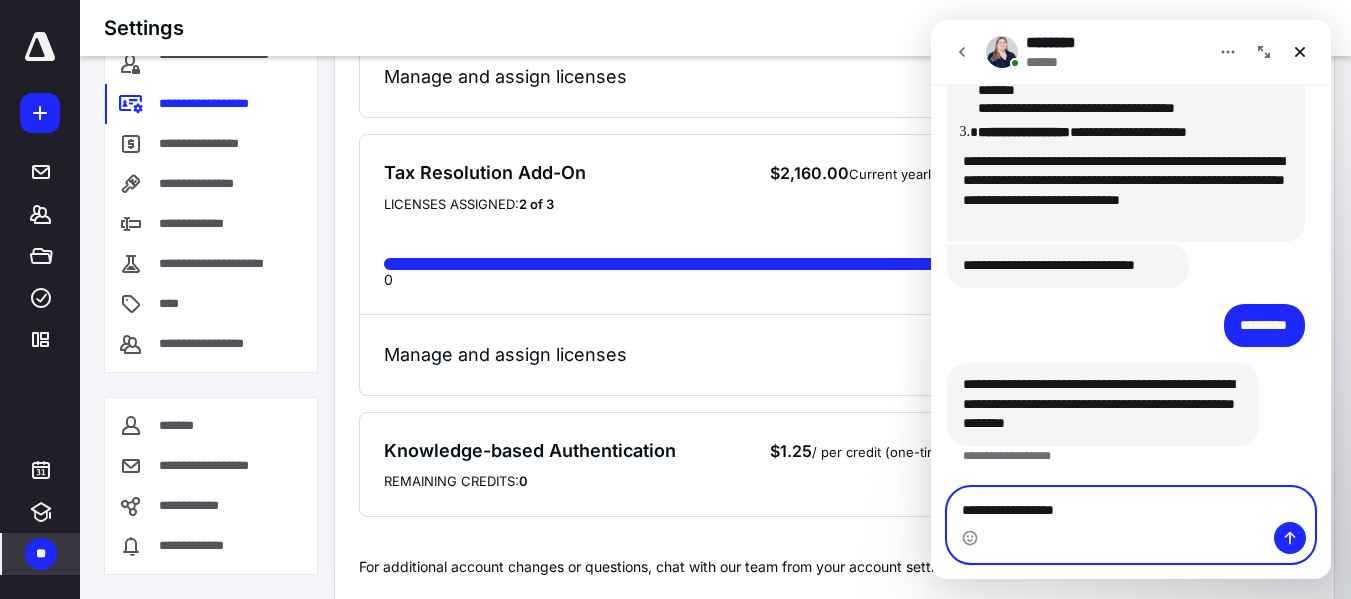 type on "**********" 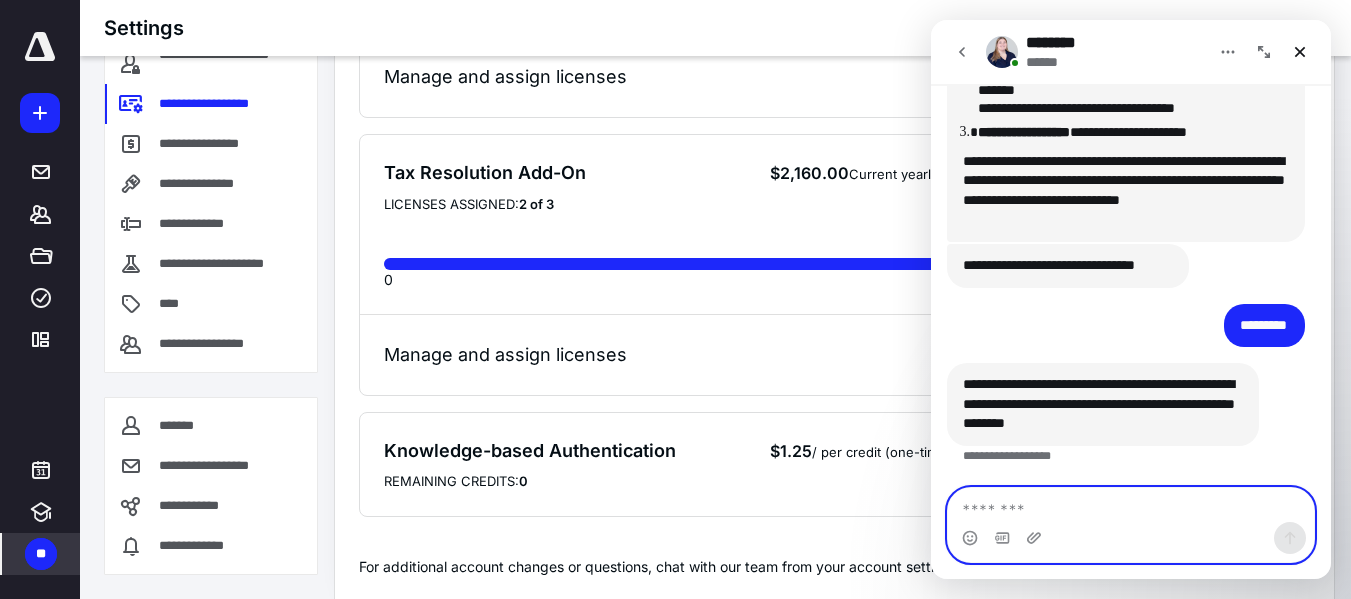 scroll, scrollTop: 2157, scrollLeft: 0, axis: vertical 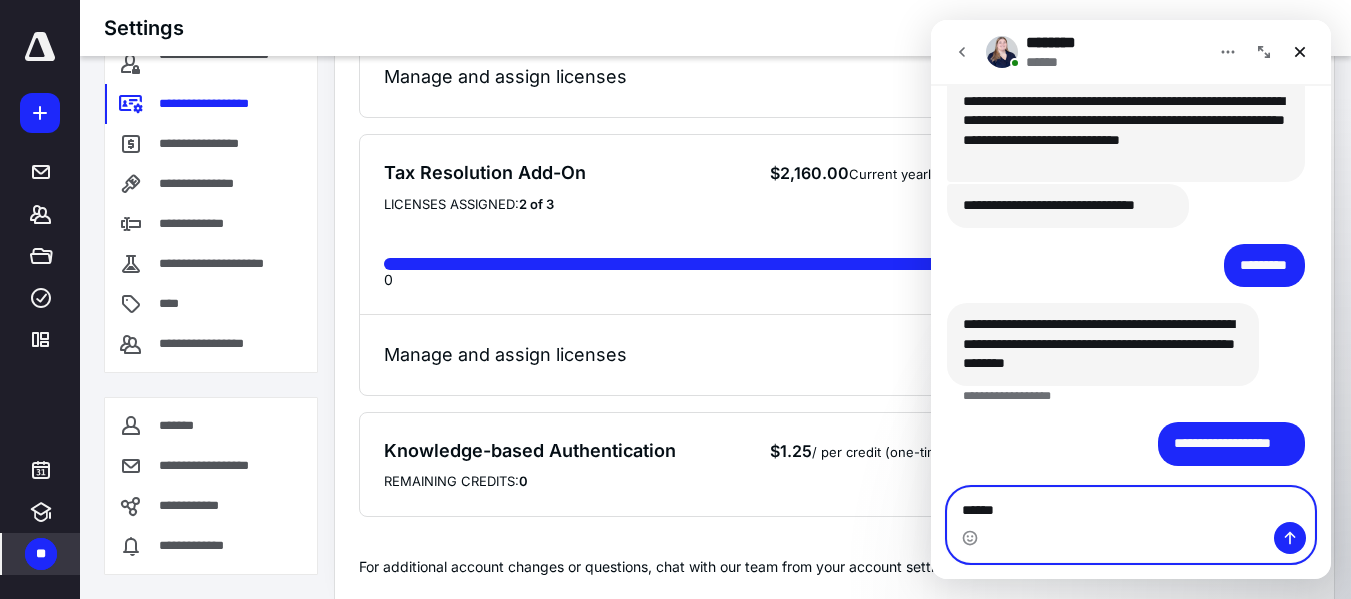 type on "*******" 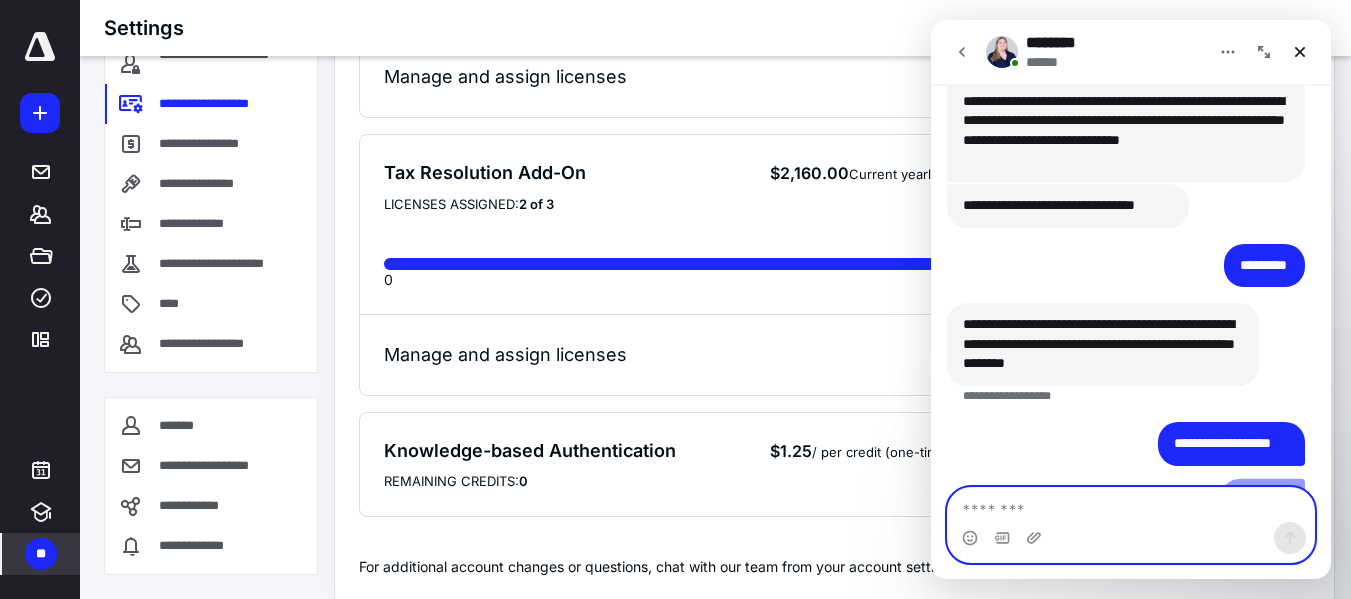 scroll, scrollTop: 2202, scrollLeft: 0, axis: vertical 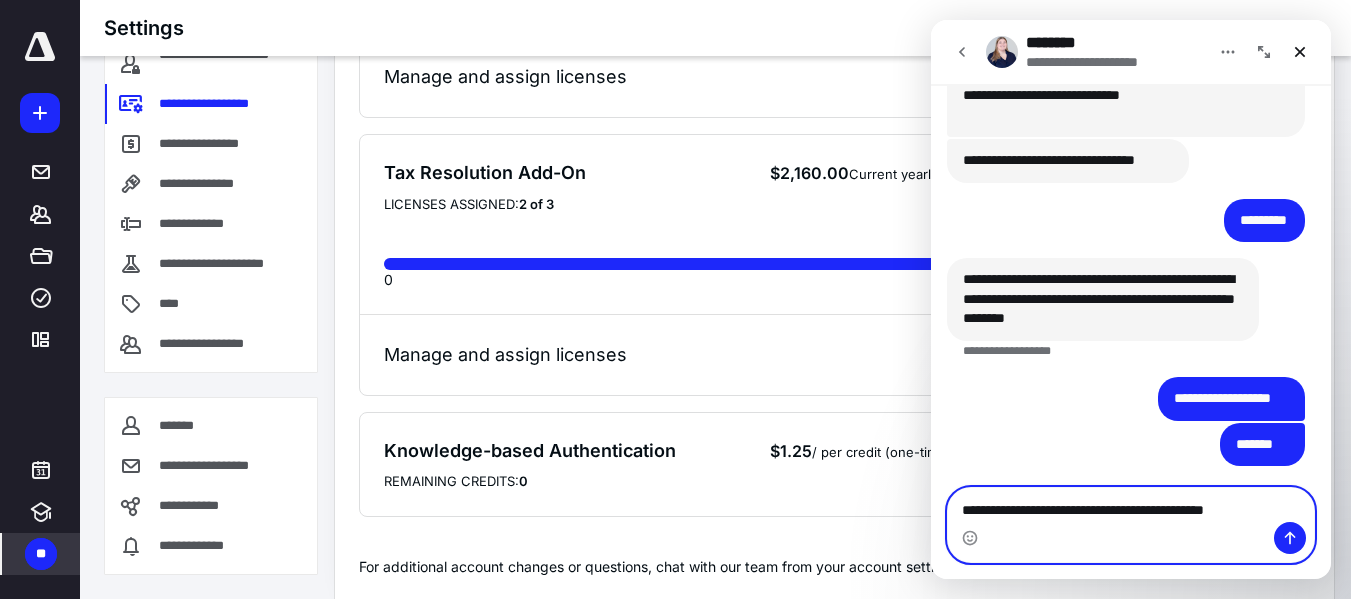 type on "**********" 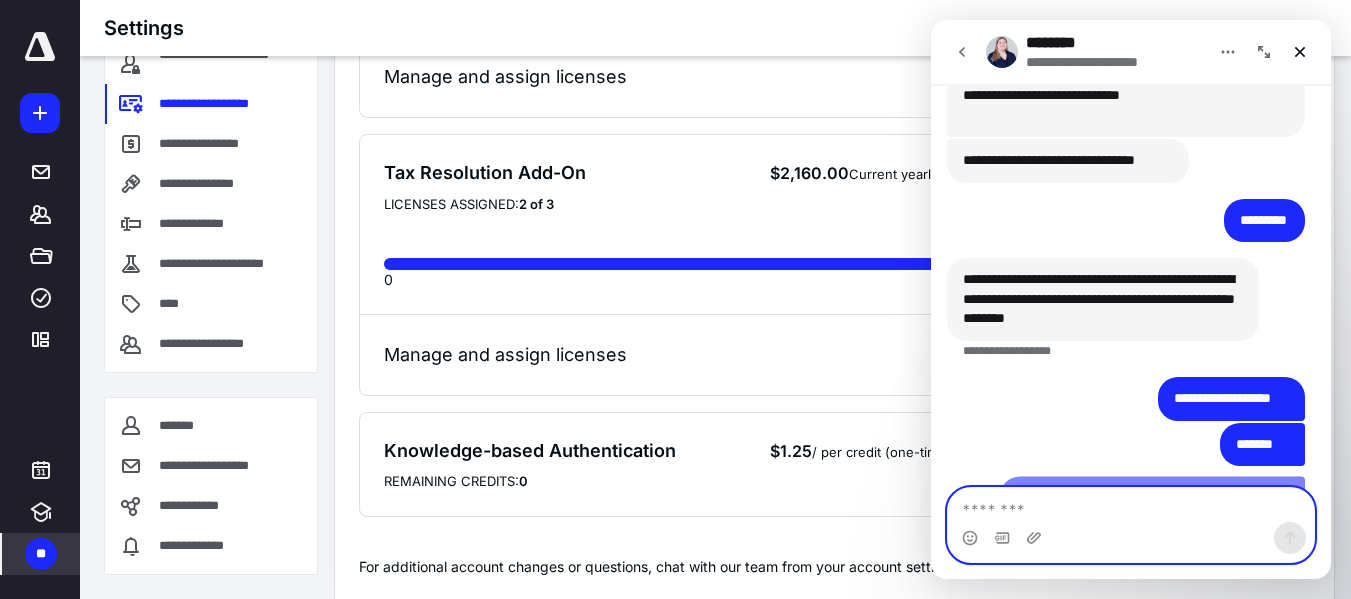 scroll, scrollTop: 2248, scrollLeft: 0, axis: vertical 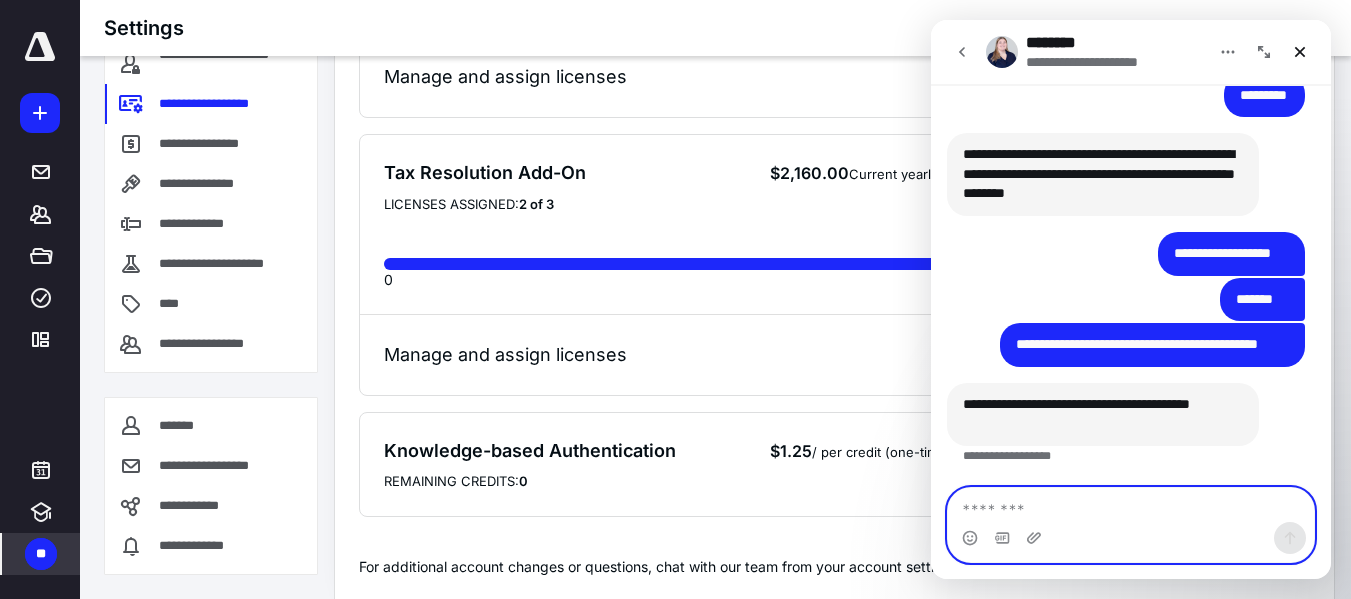 click at bounding box center [1131, 505] 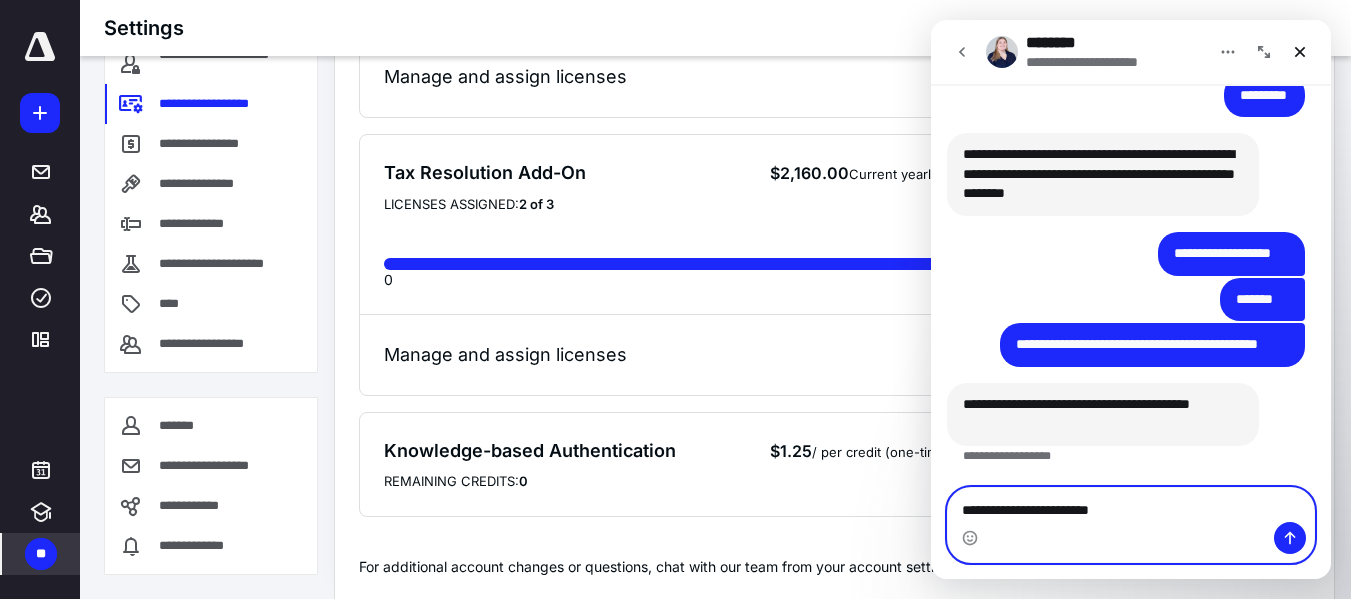 type on "**********" 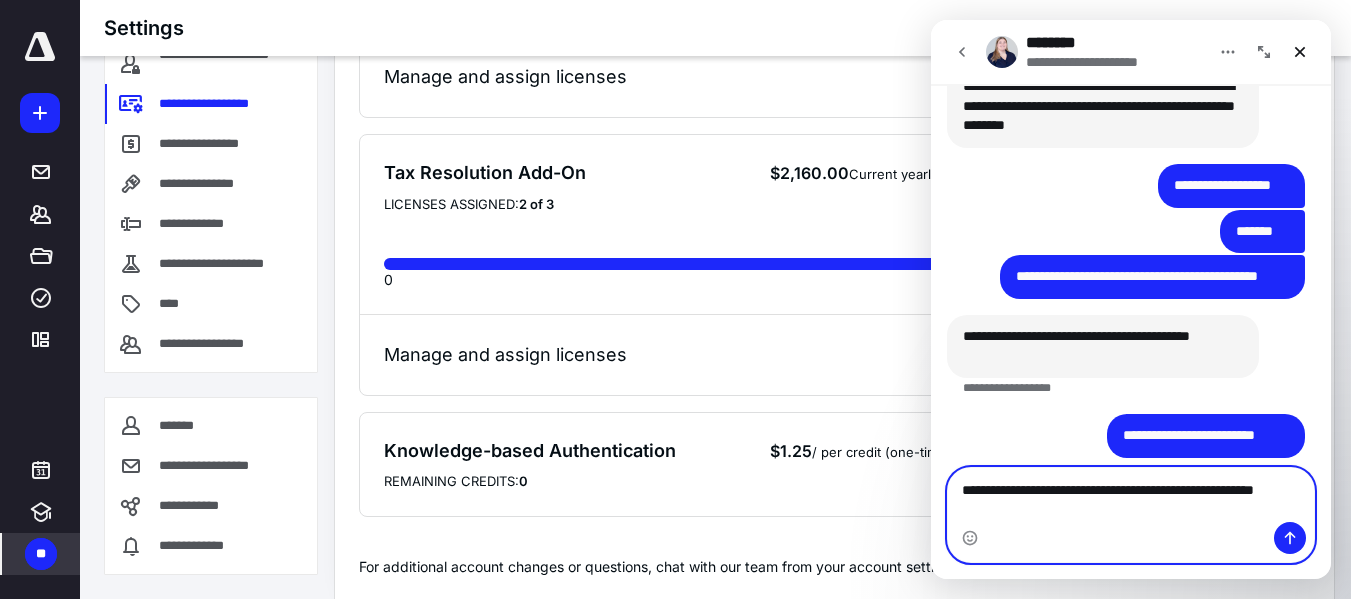 scroll, scrollTop: 2407, scrollLeft: 0, axis: vertical 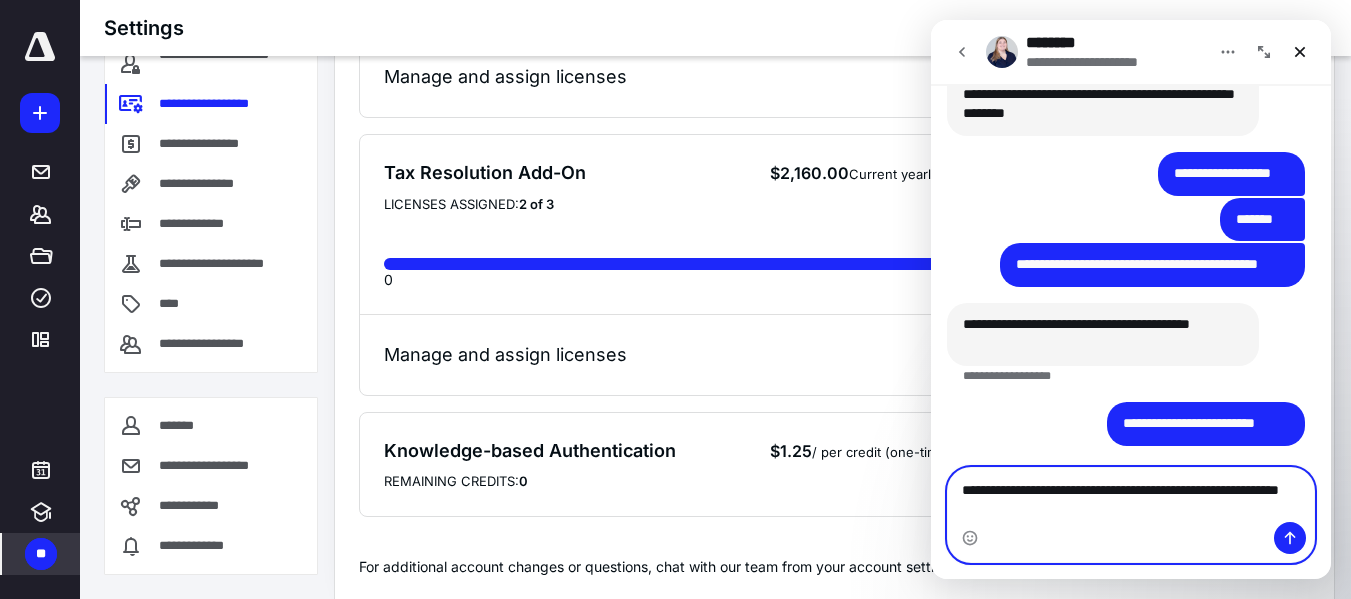 type on "**********" 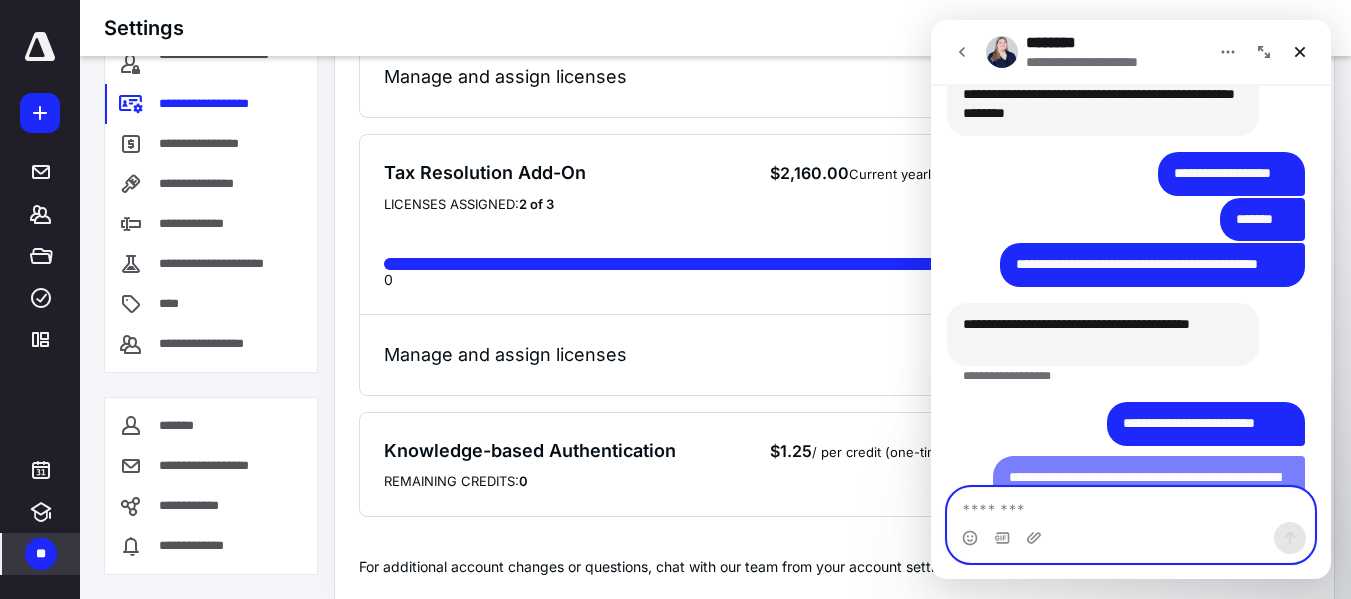 scroll, scrollTop: 2452, scrollLeft: 0, axis: vertical 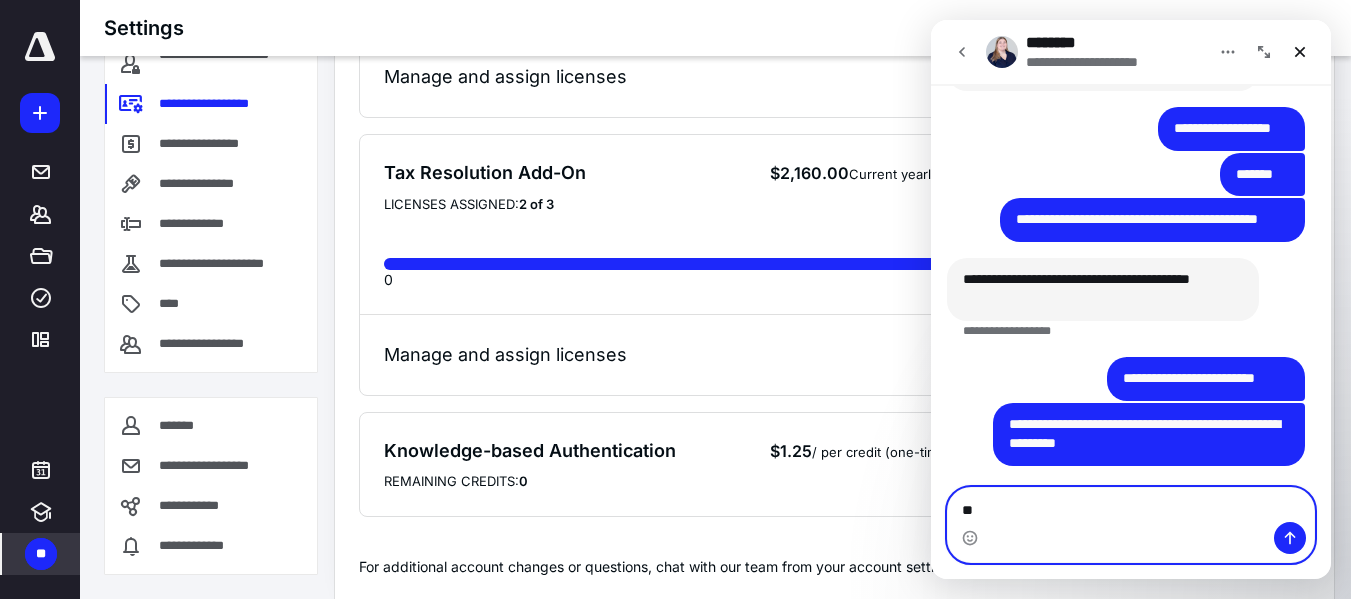 type on "*" 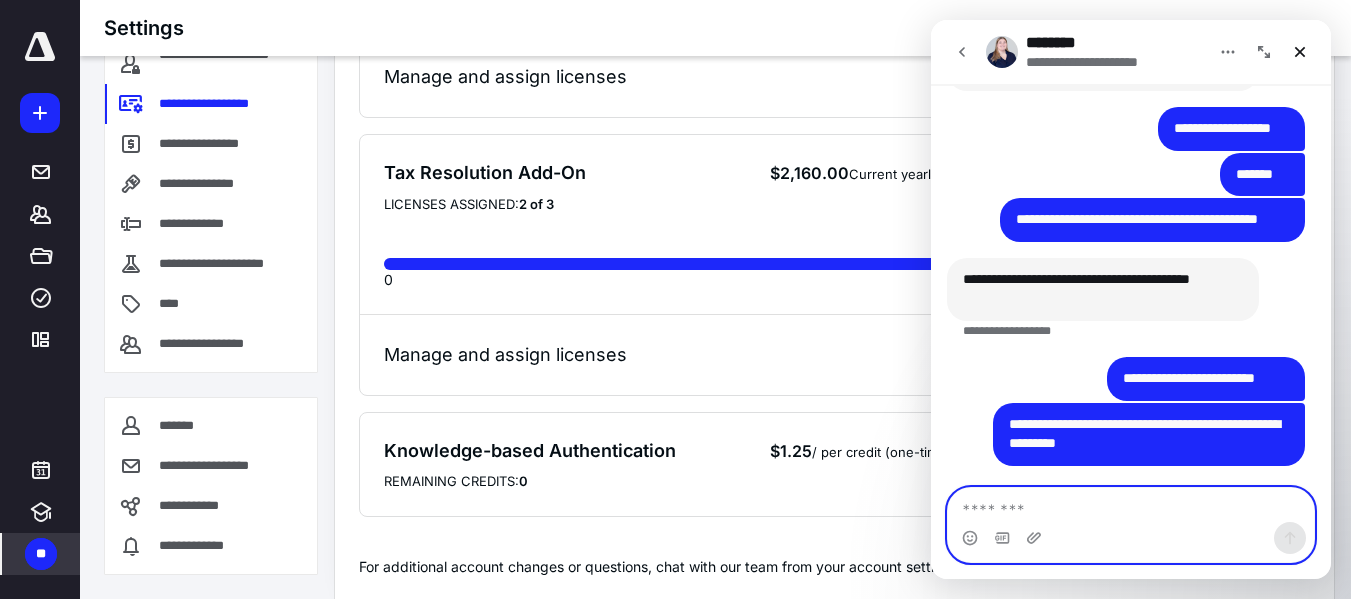 scroll, scrollTop: 2529, scrollLeft: 0, axis: vertical 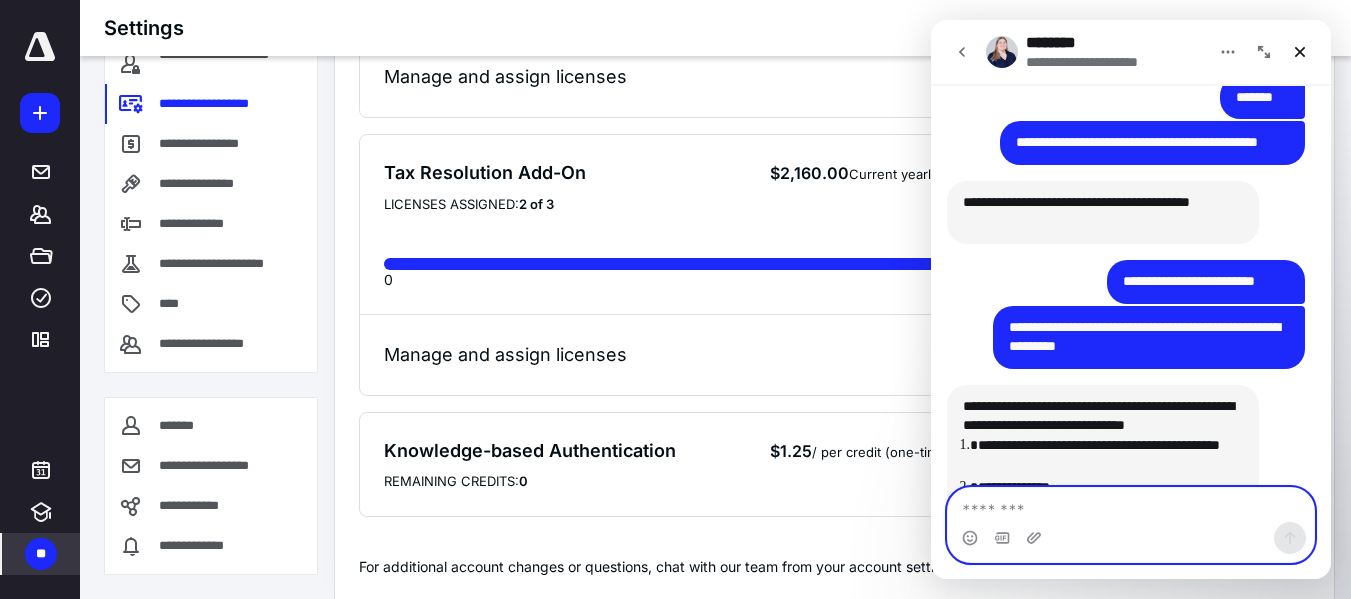 paste 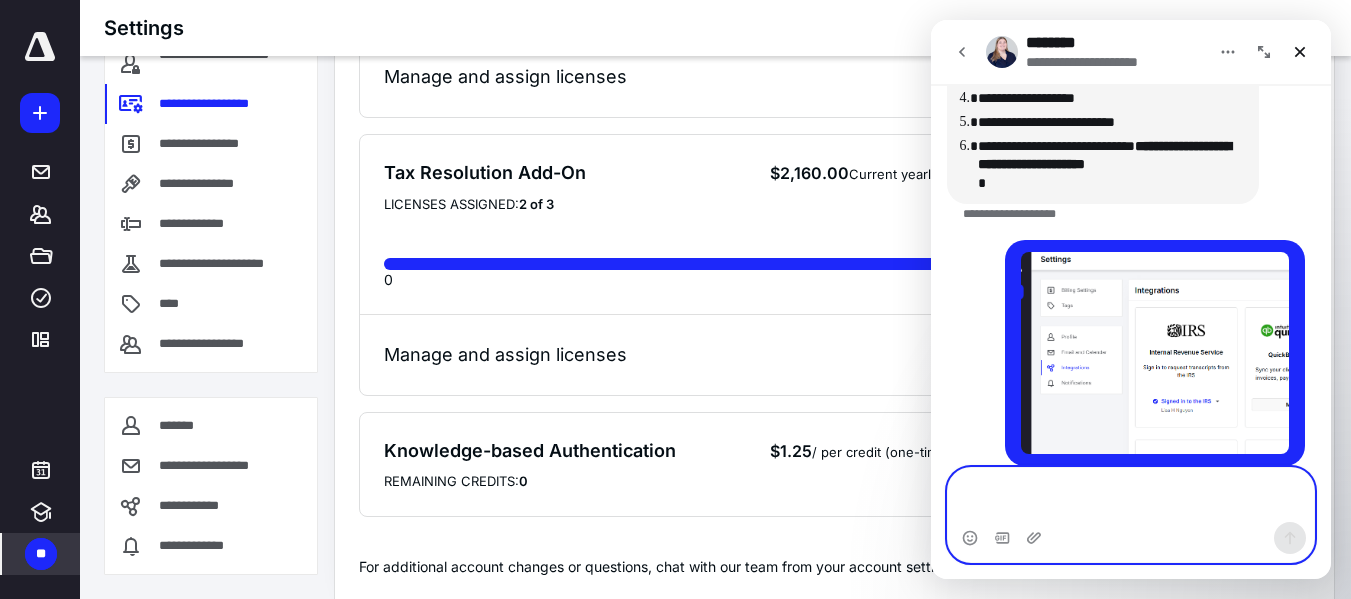scroll, scrollTop: 2985, scrollLeft: 0, axis: vertical 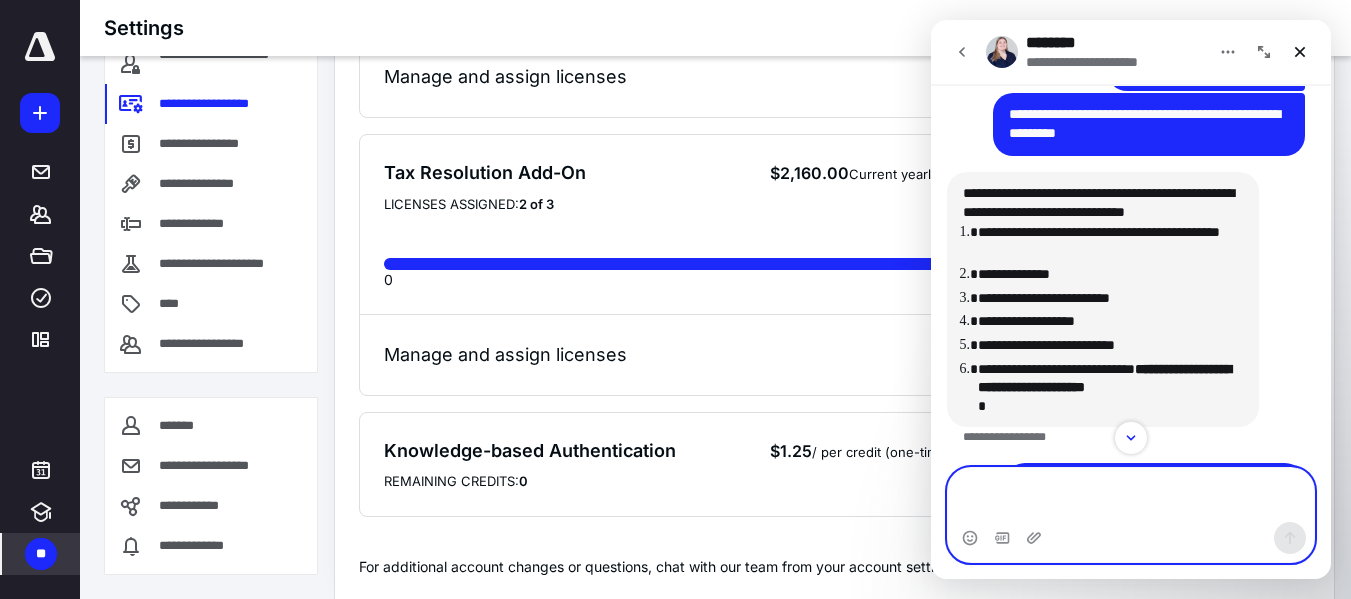 paste on "*" 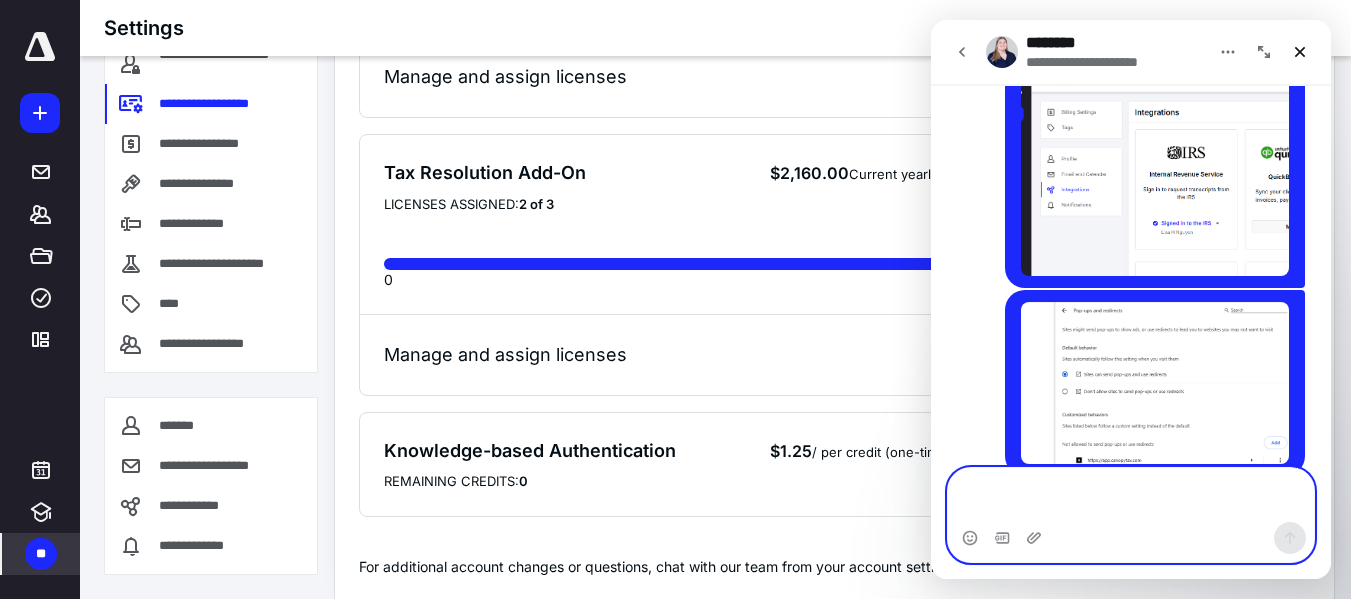 type on "*" 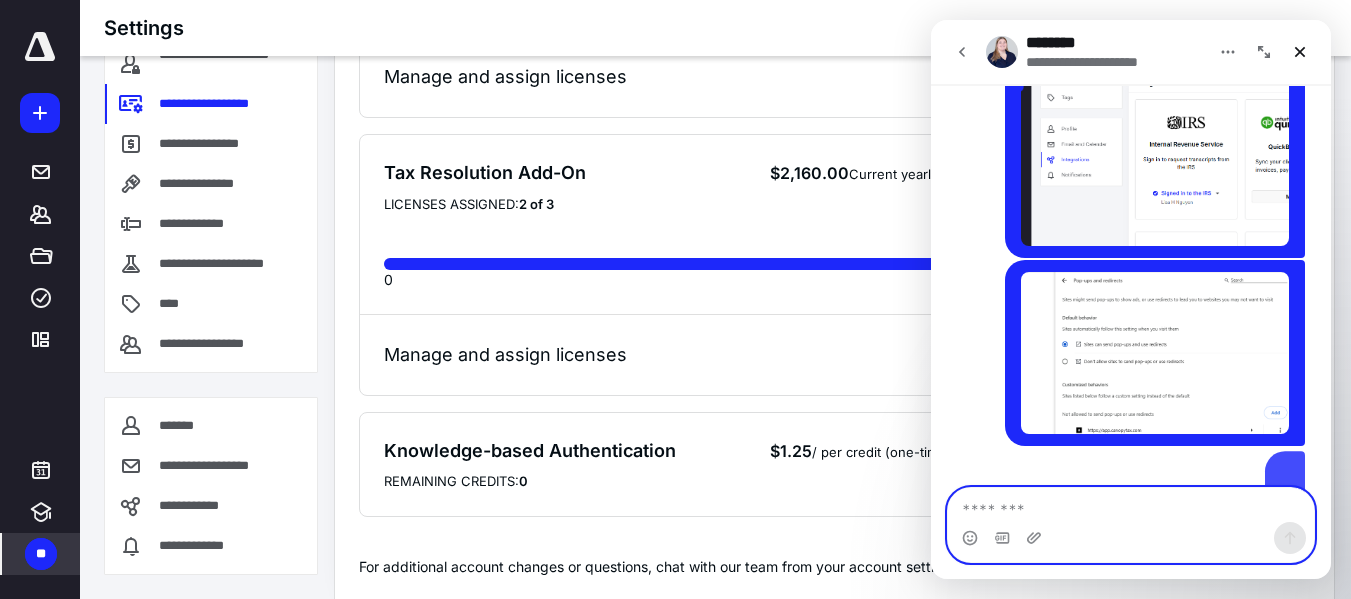 scroll, scrollTop: 3219, scrollLeft: 0, axis: vertical 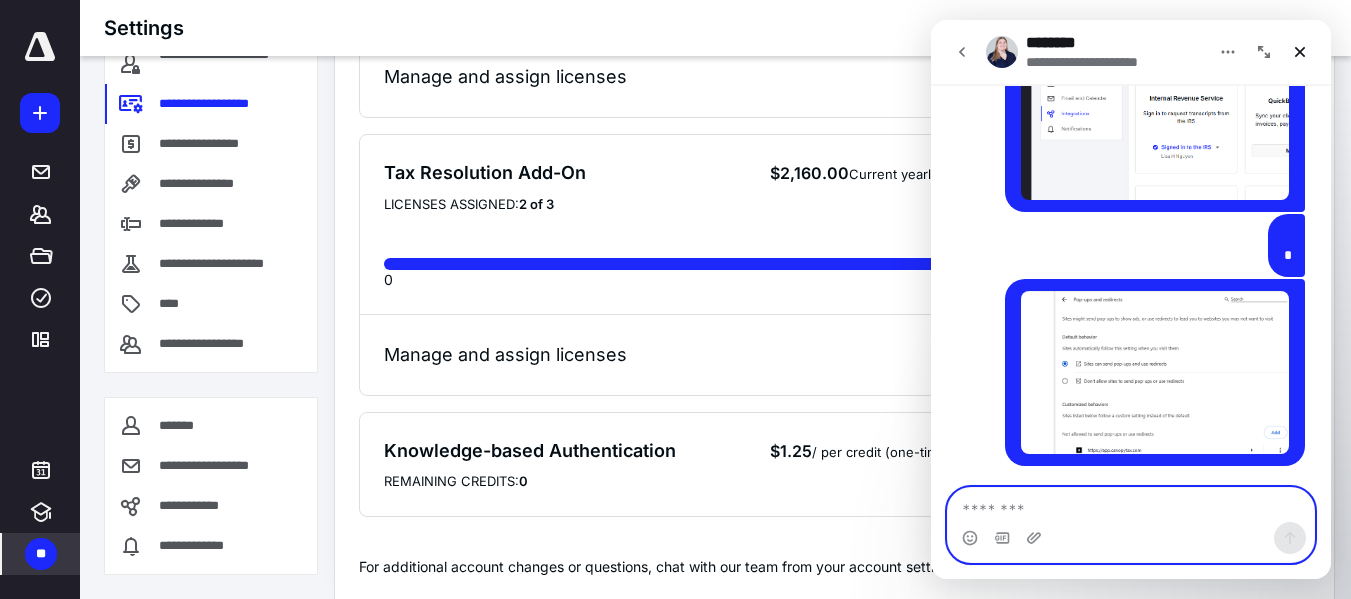 click at bounding box center [1131, 505] 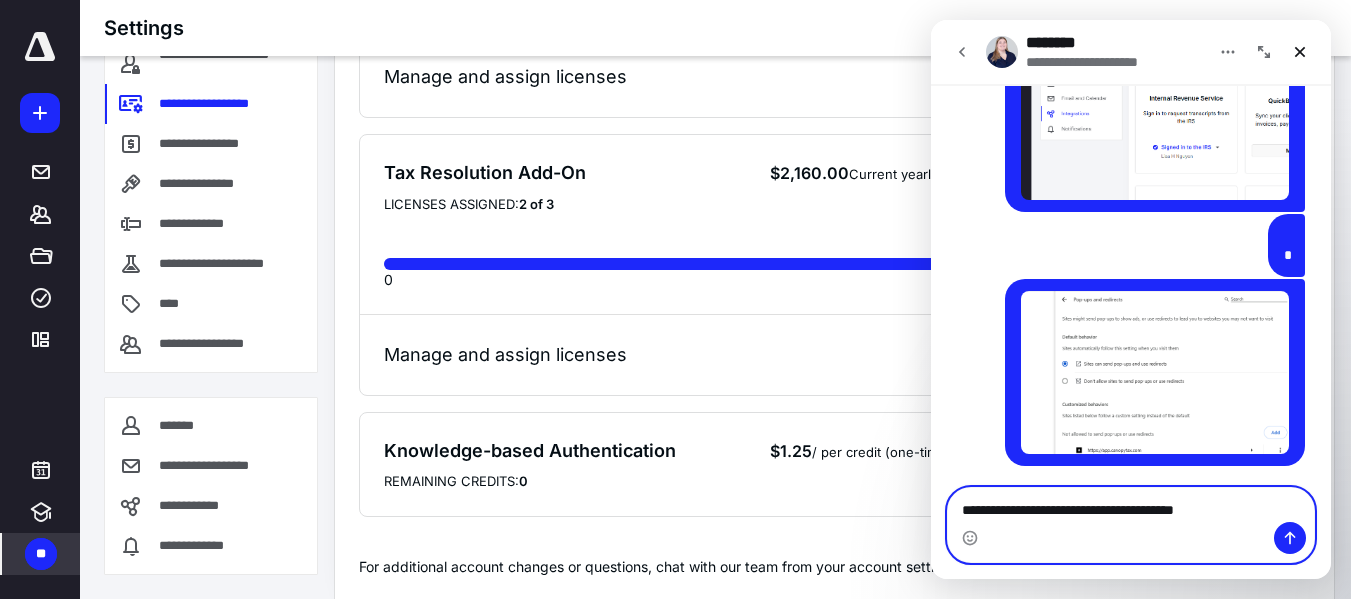 type on "**********" 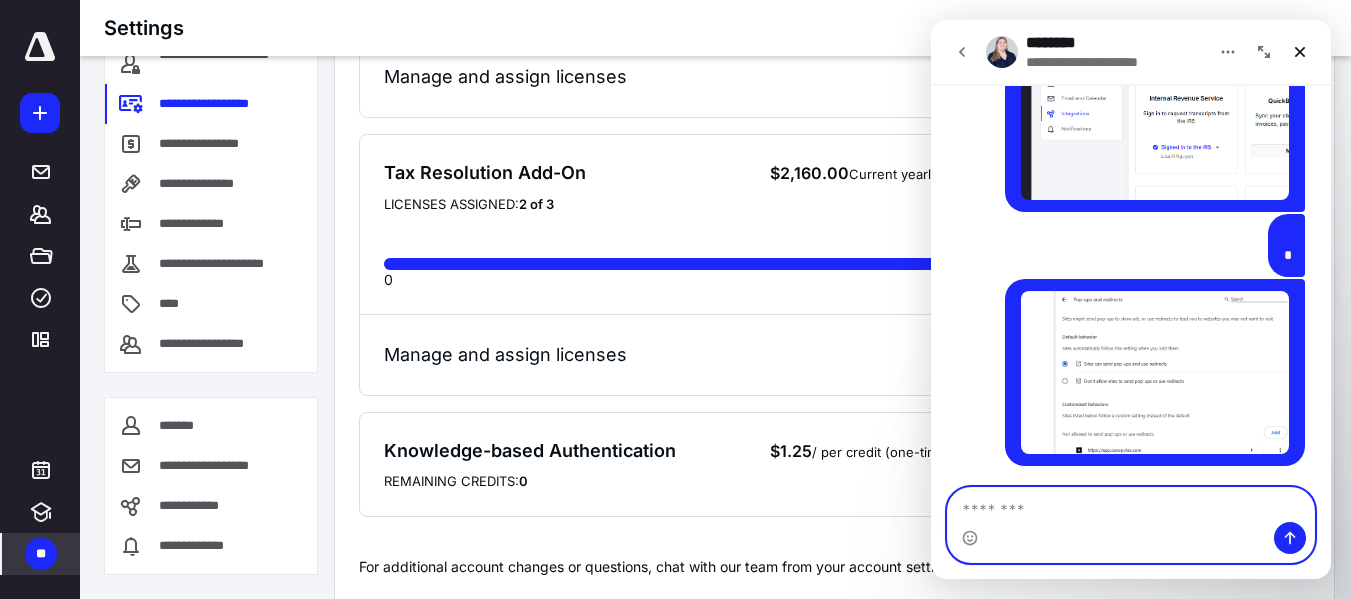 scroll, scrollTop: 3264, scrollLeft: 0, axis: vertical 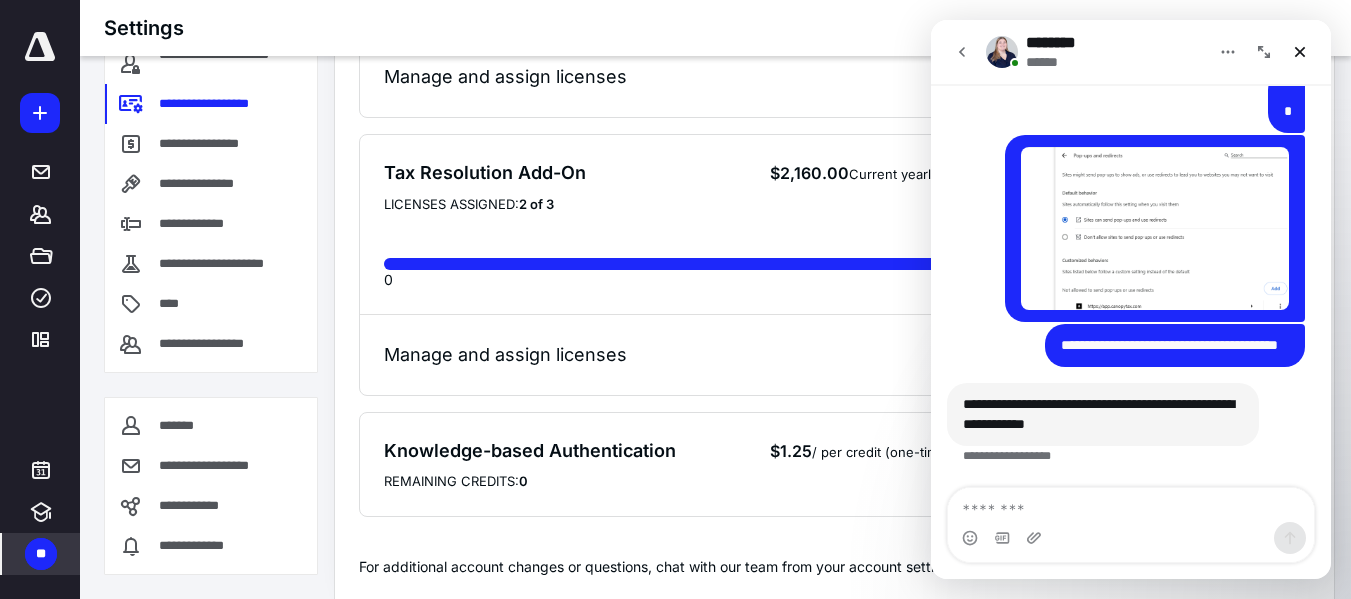 click on "******** ******" at bounding box center [1131, 52] 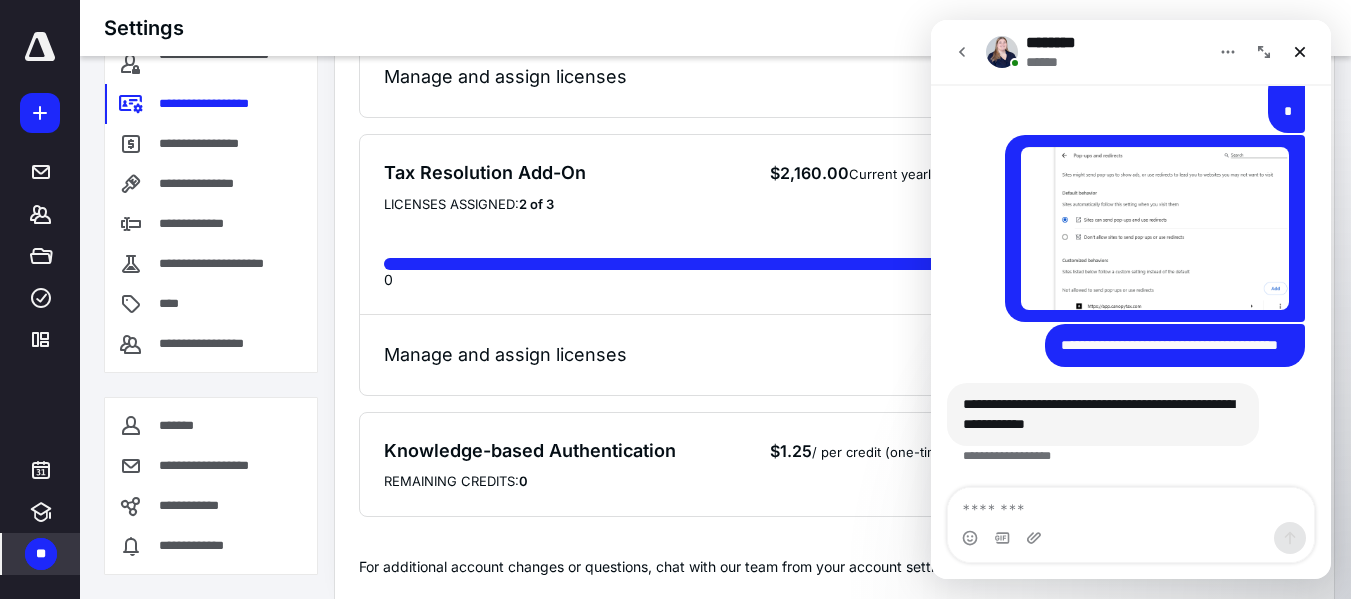 scroll, scrollTop: 797, scrollLeft: 0, axis: vertical 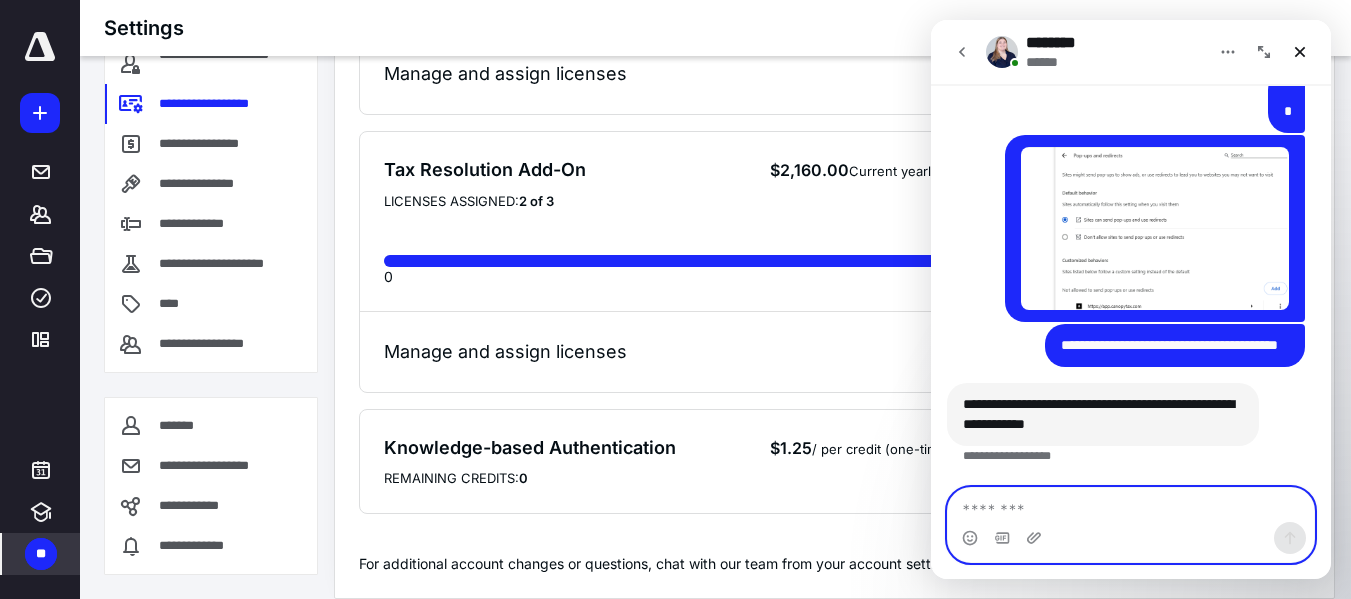 click at bounding box center (1131, 505) 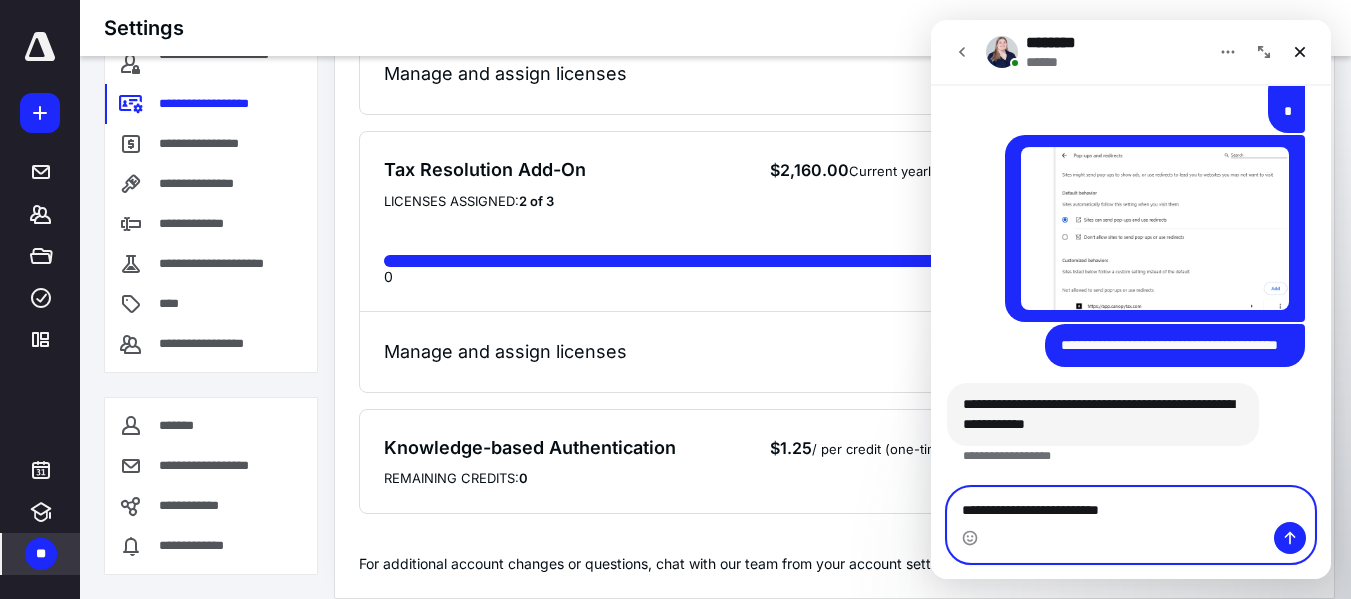 type on "**********" 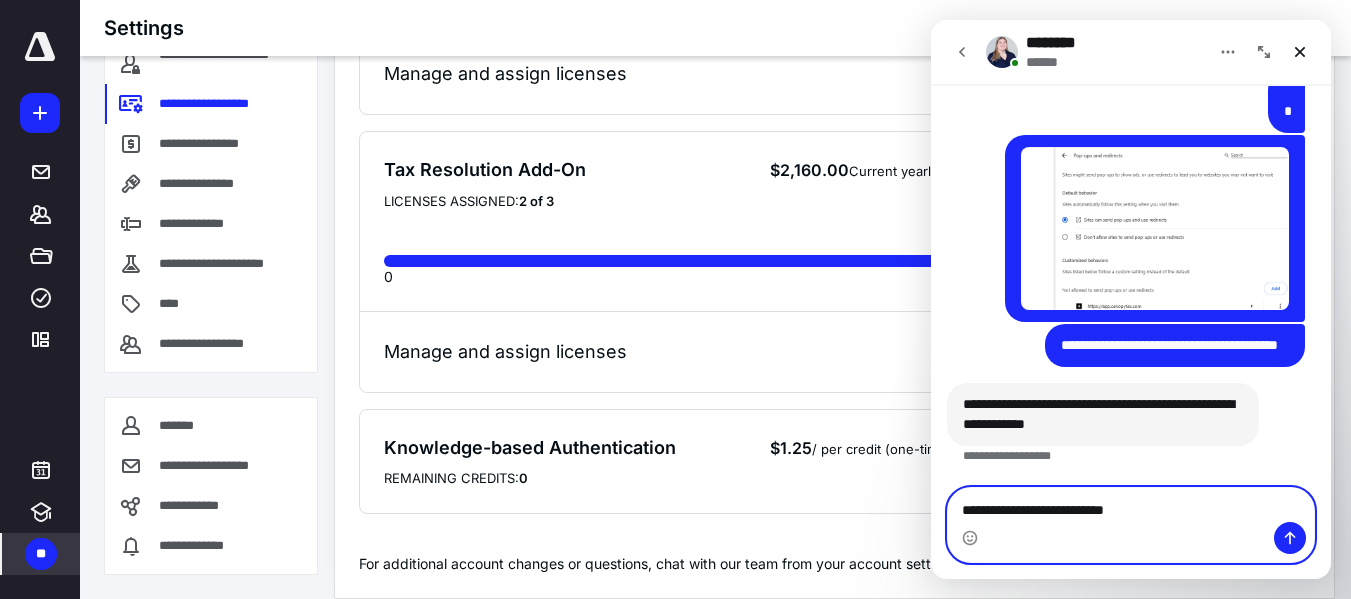 type 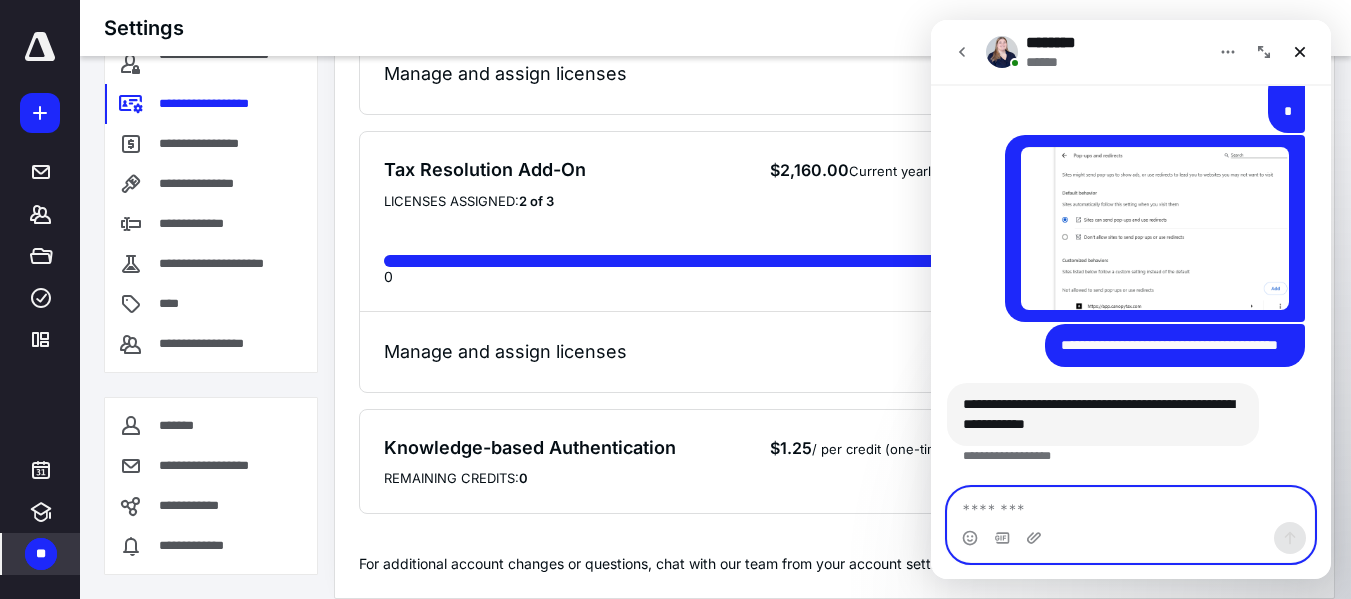 scroll, scrollTop: 3403, scrollLeft: 0, axis: vertical 